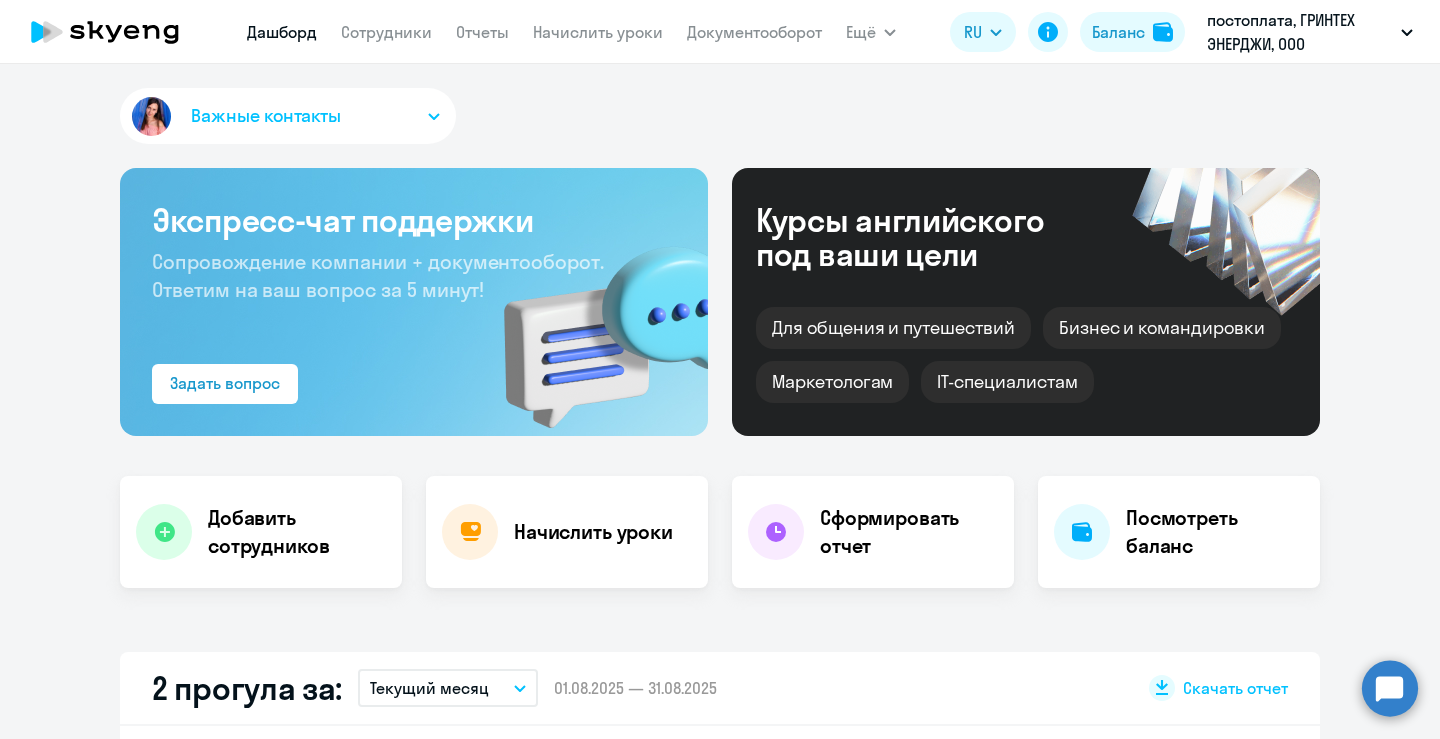 scroll, scrollTop: 0, scrollLeft: 0, axis: both 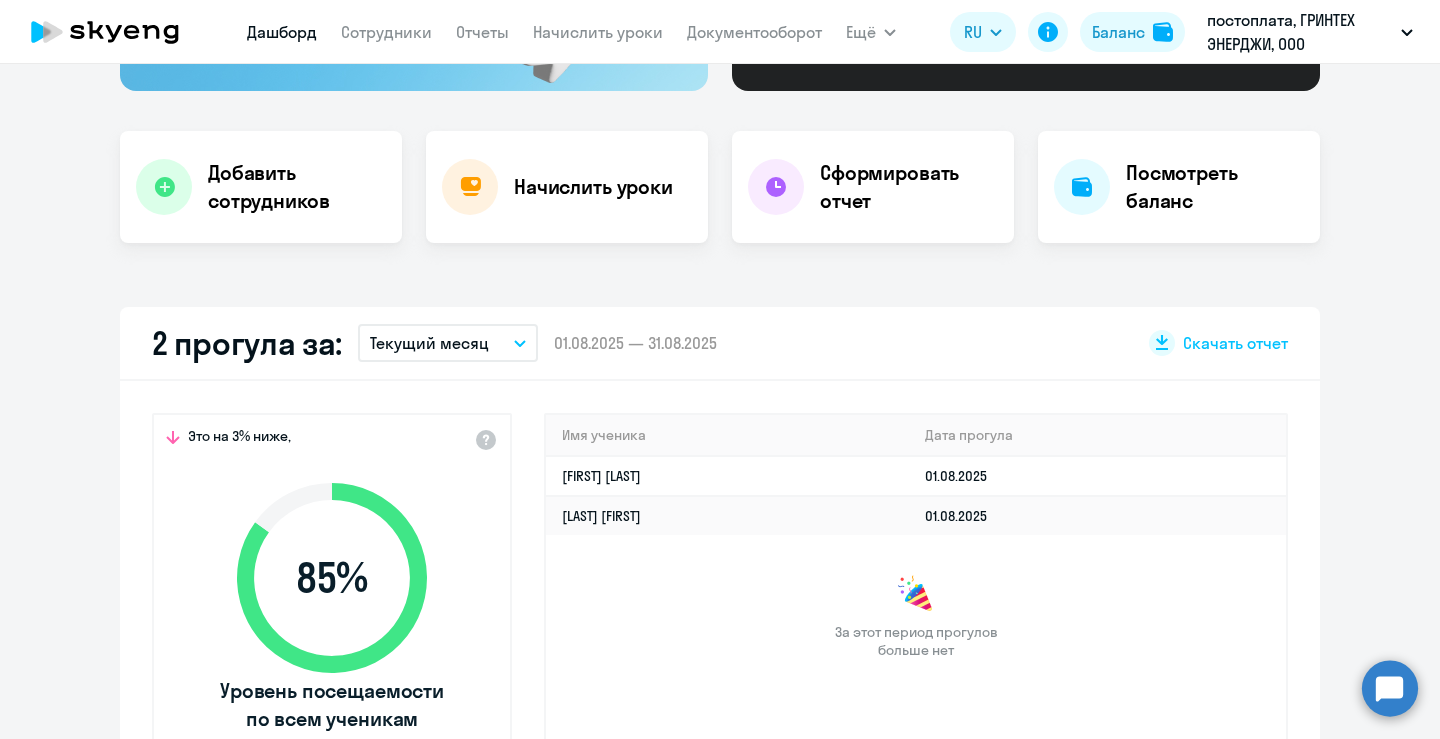 select on "30" 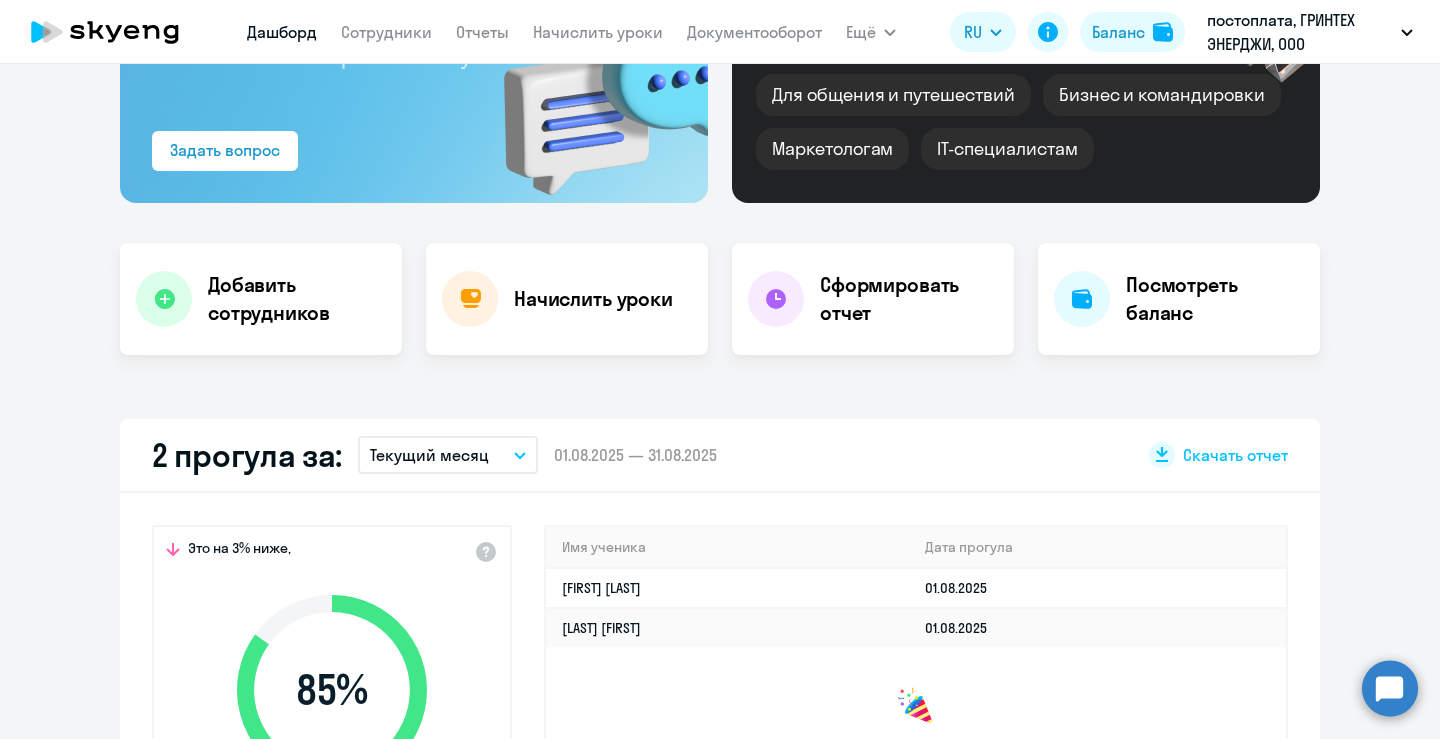 scroll, scrollTop: 0, scrollLeft: 0, axis: both 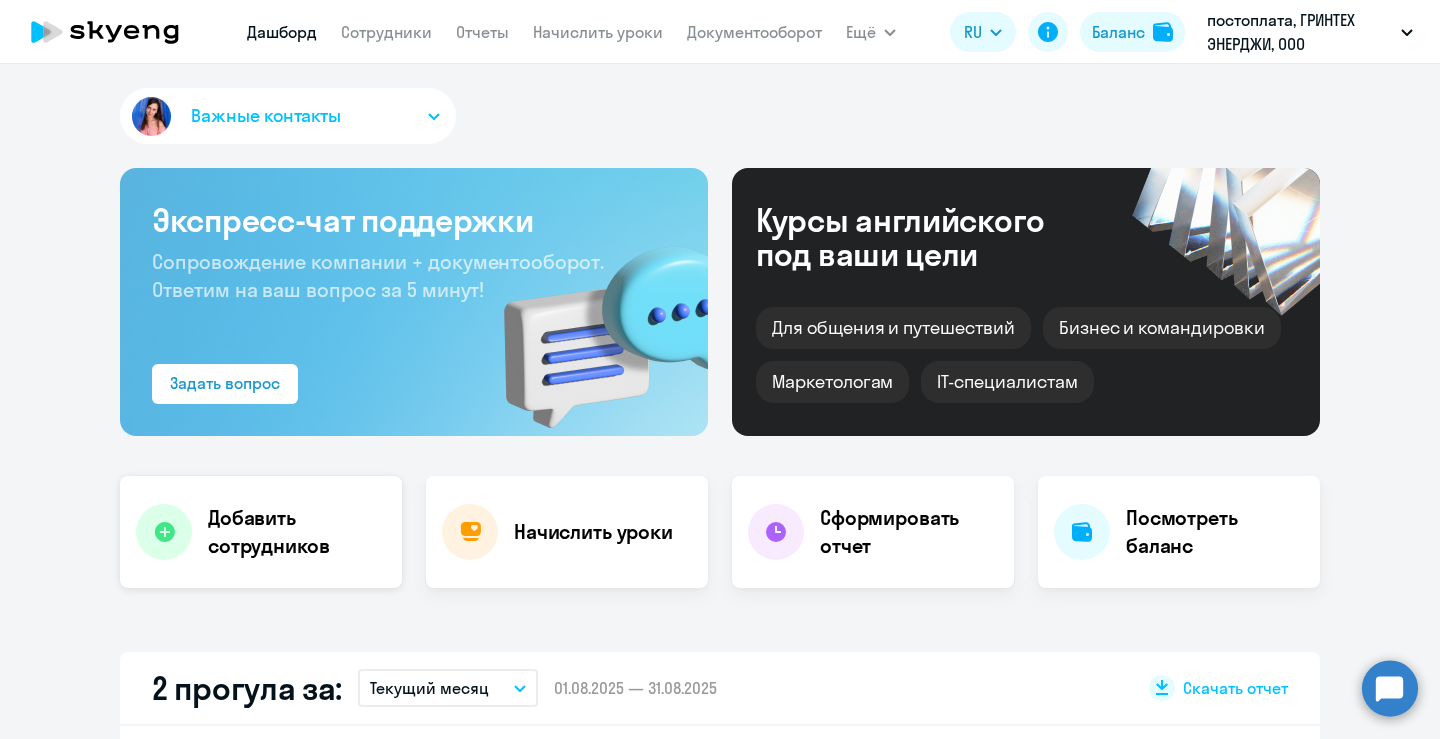 click 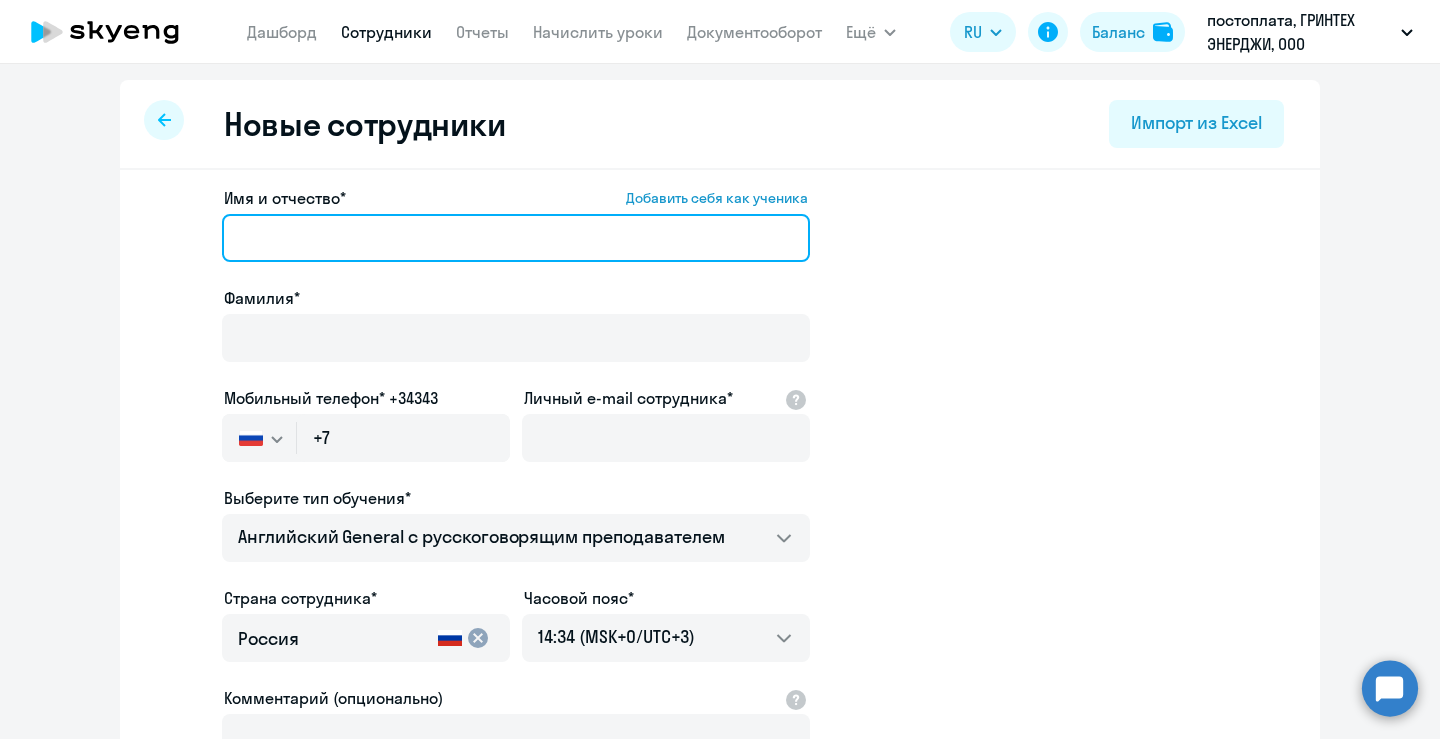 click on "Имя и отчество*  Добавить себя как ученика" at bounding box center (516, 238) 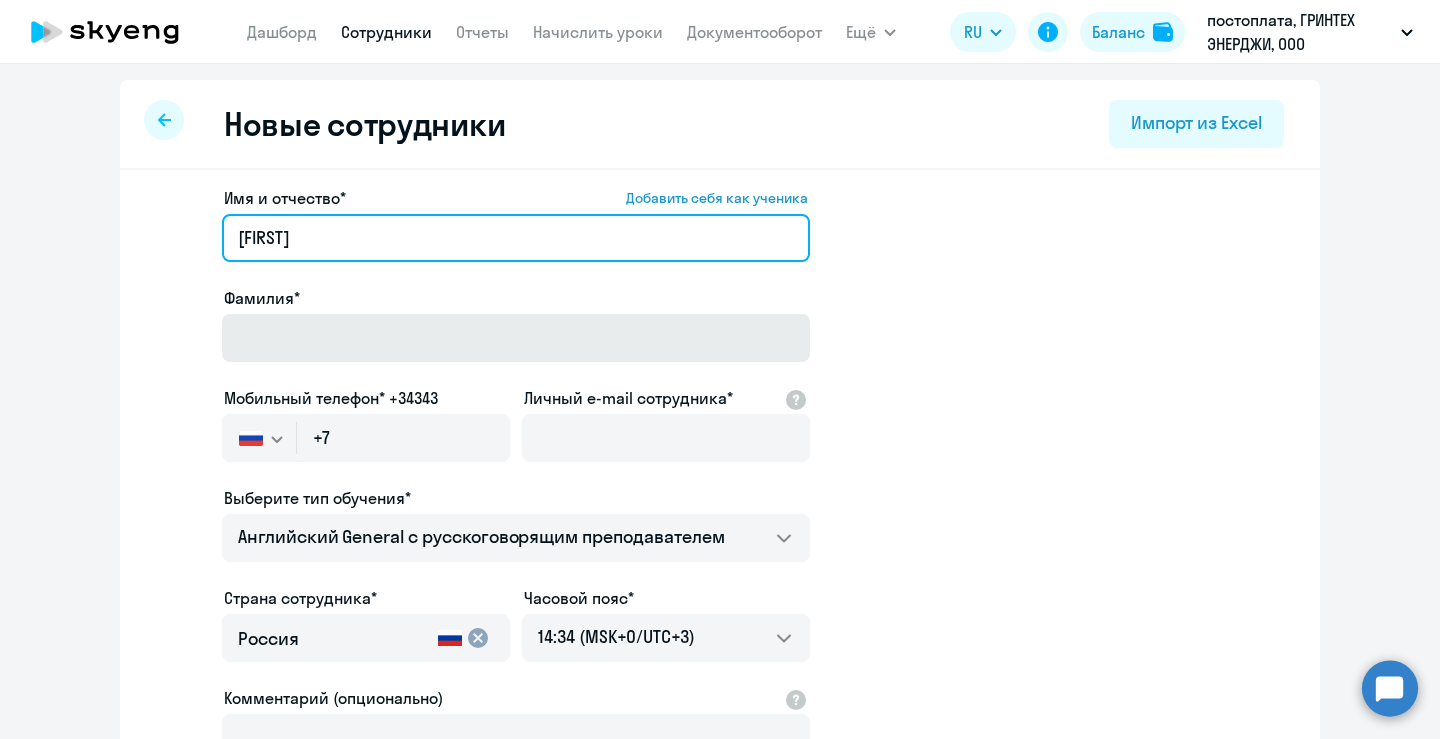 type on "[FIRST]" 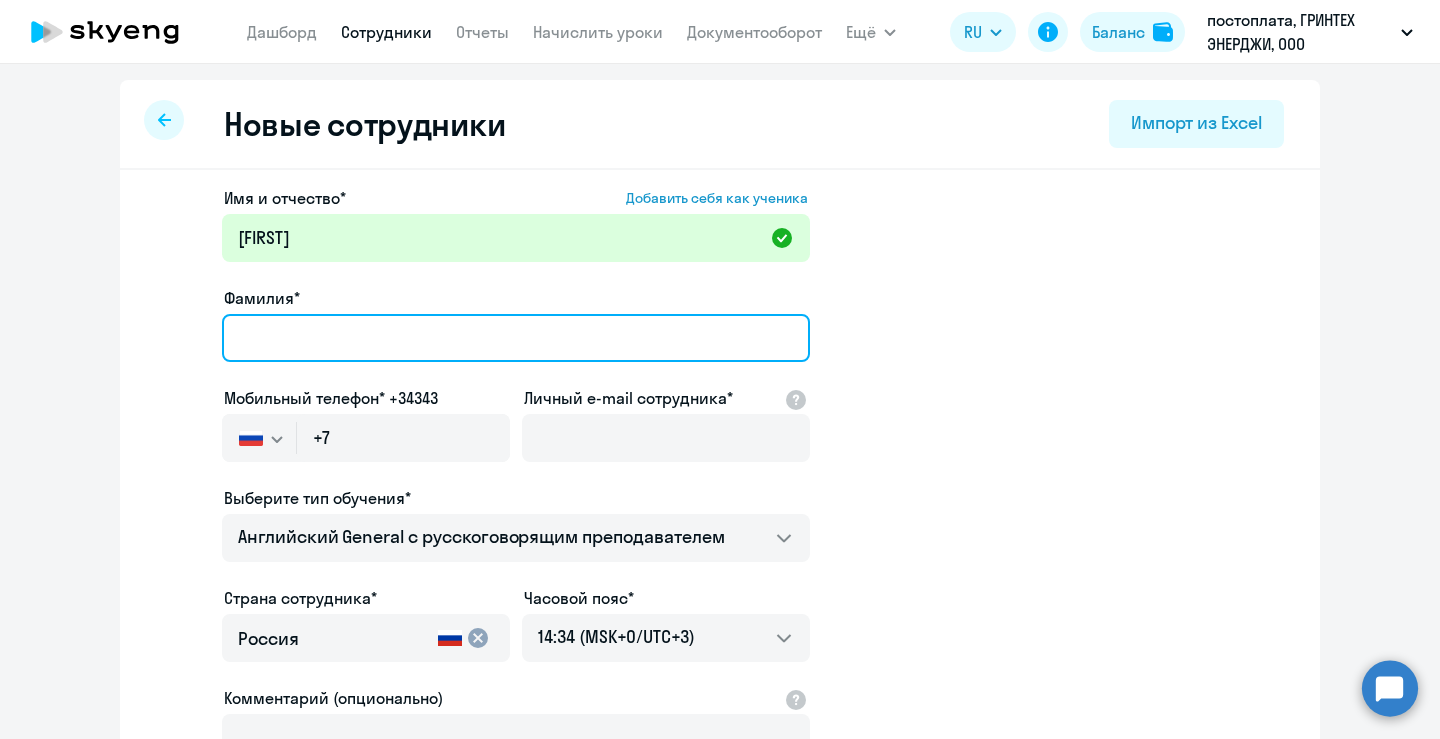 click on "Фамилия*" at bounding box center [516, 338] 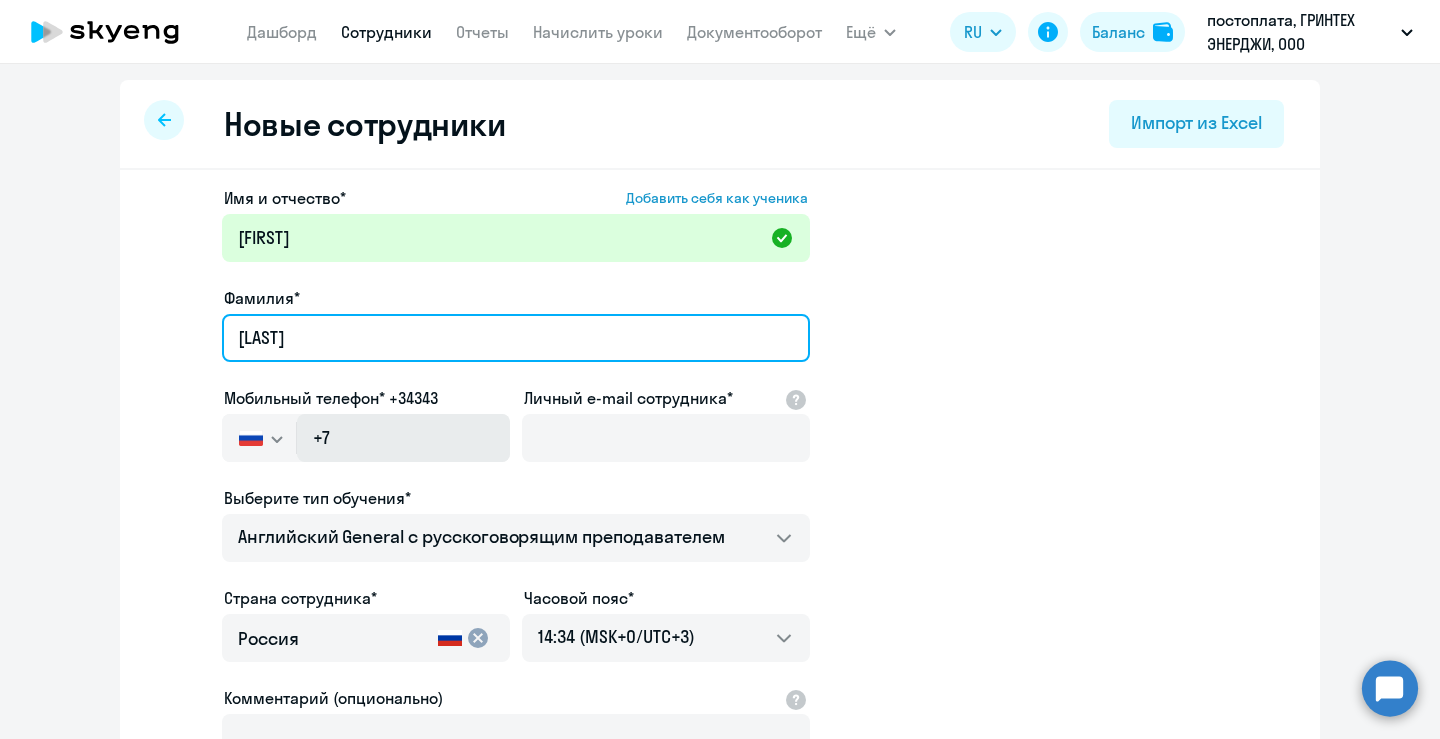 type on "[LAST]" 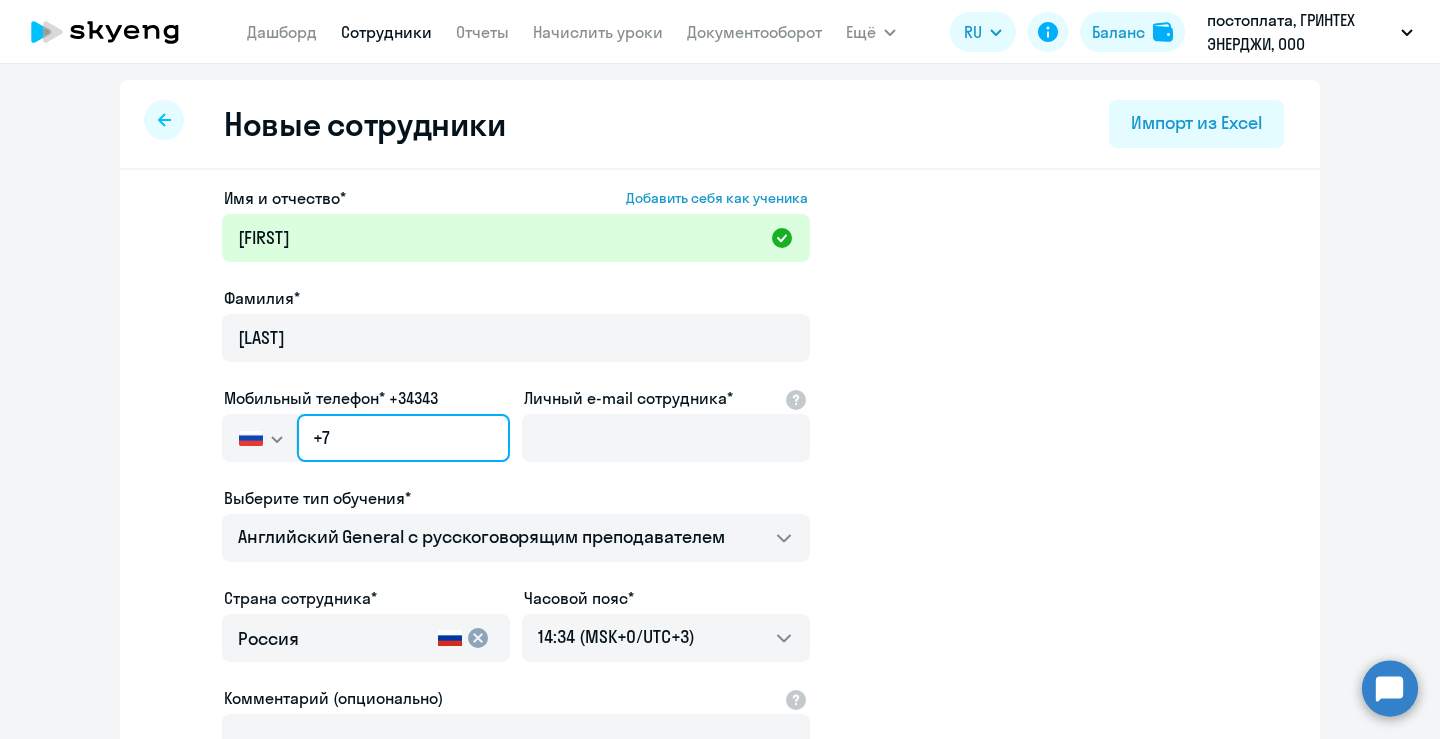 click on "+7" 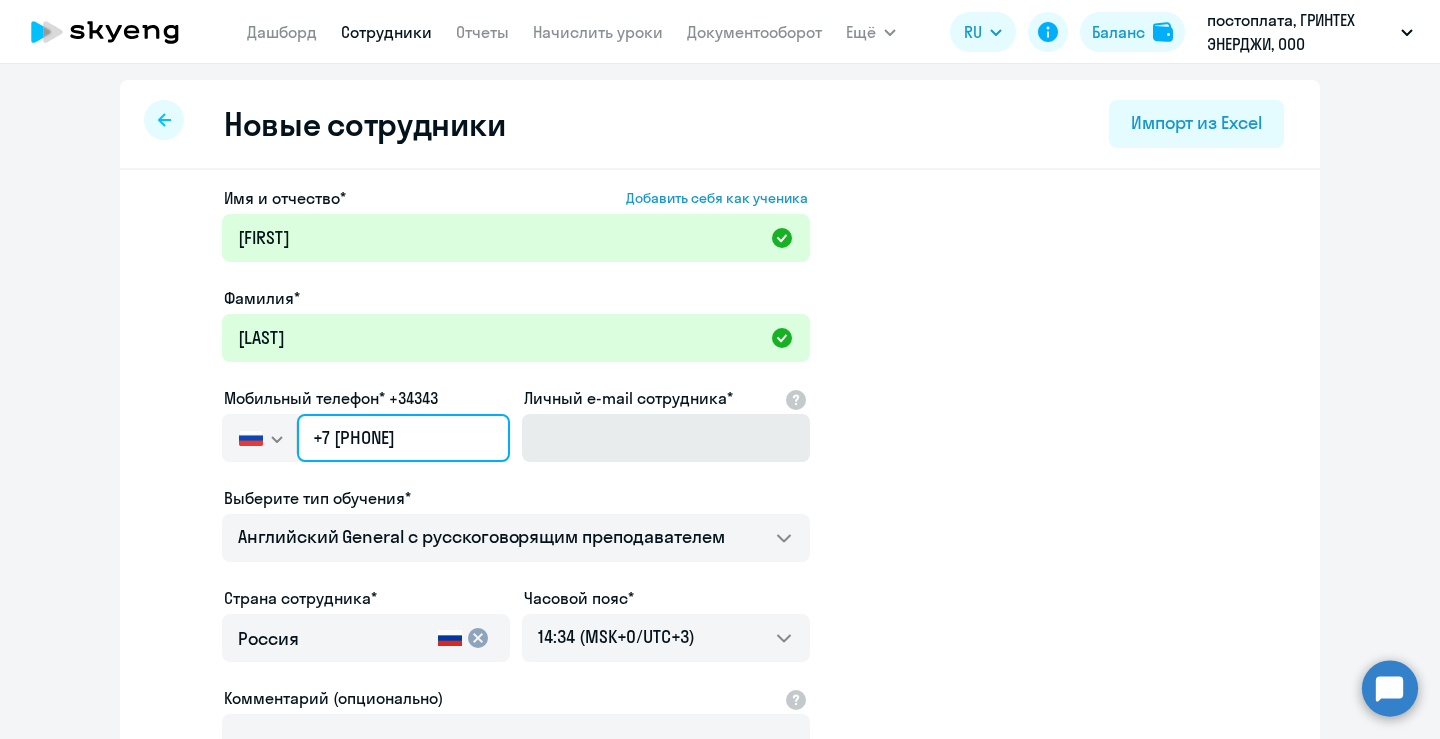 type on "+7 [PHONE]" 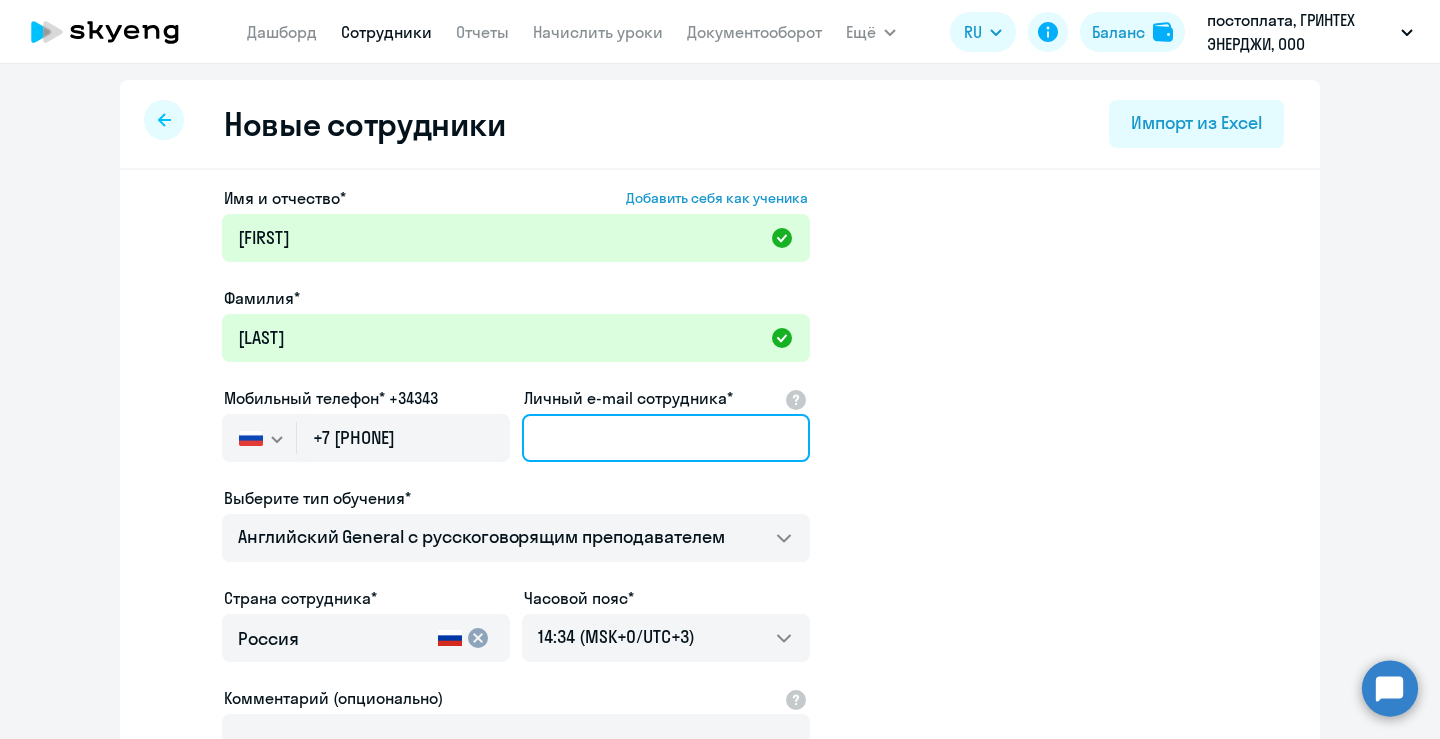 click on "Личный e-mail сотрудника*" at bounding box center [666, 438] 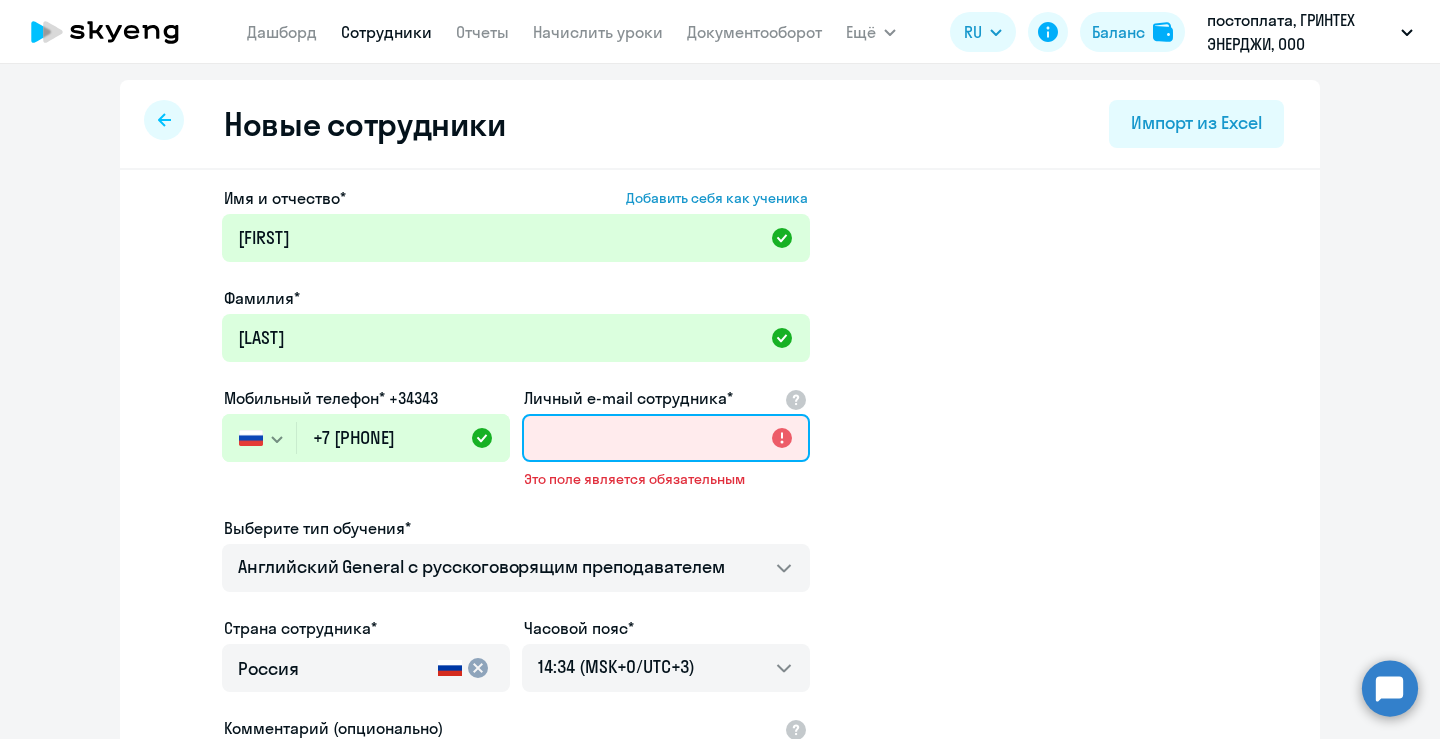 paste on "[EMAIL]" 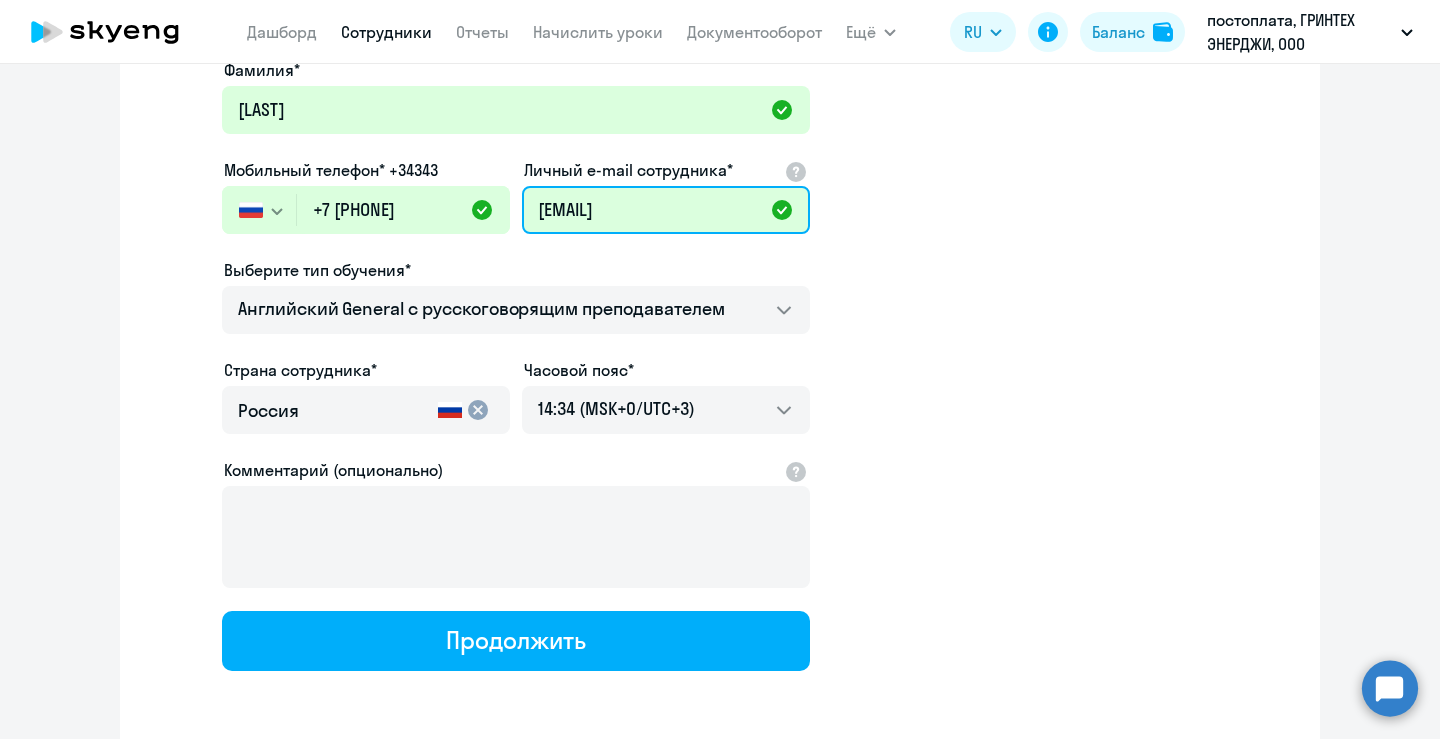scroll, scrollTop: 309, scrollLeft: 0, axis: vertical 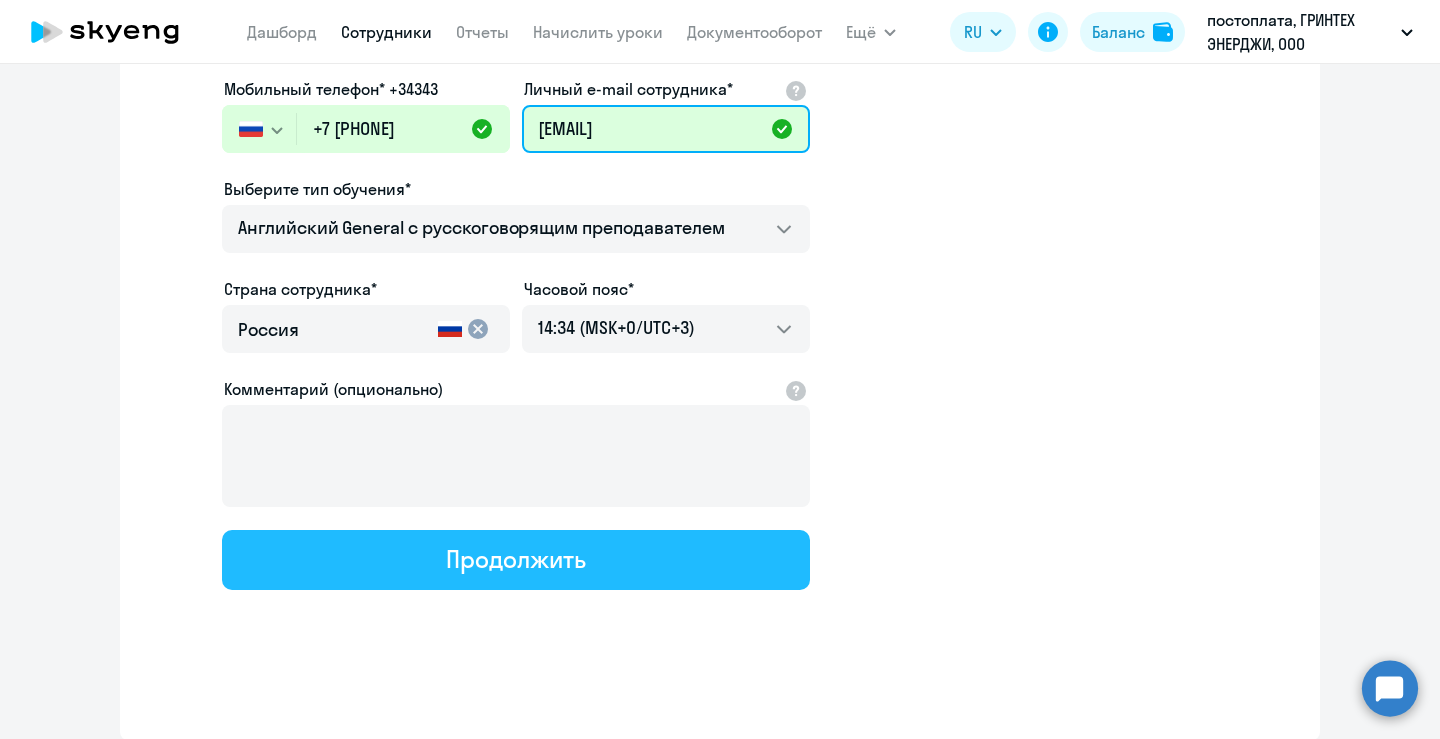 type on "[EMAIL]" 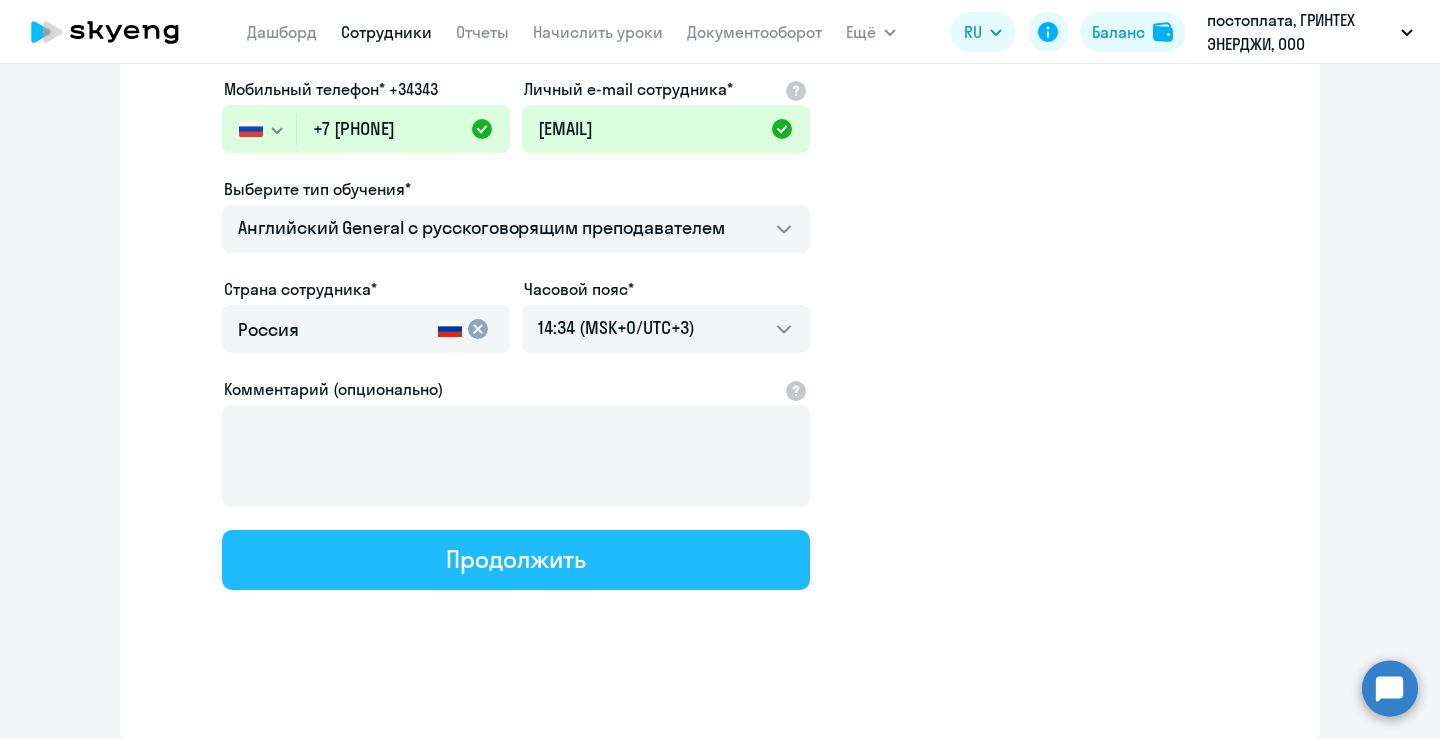 click on "Продолжить" 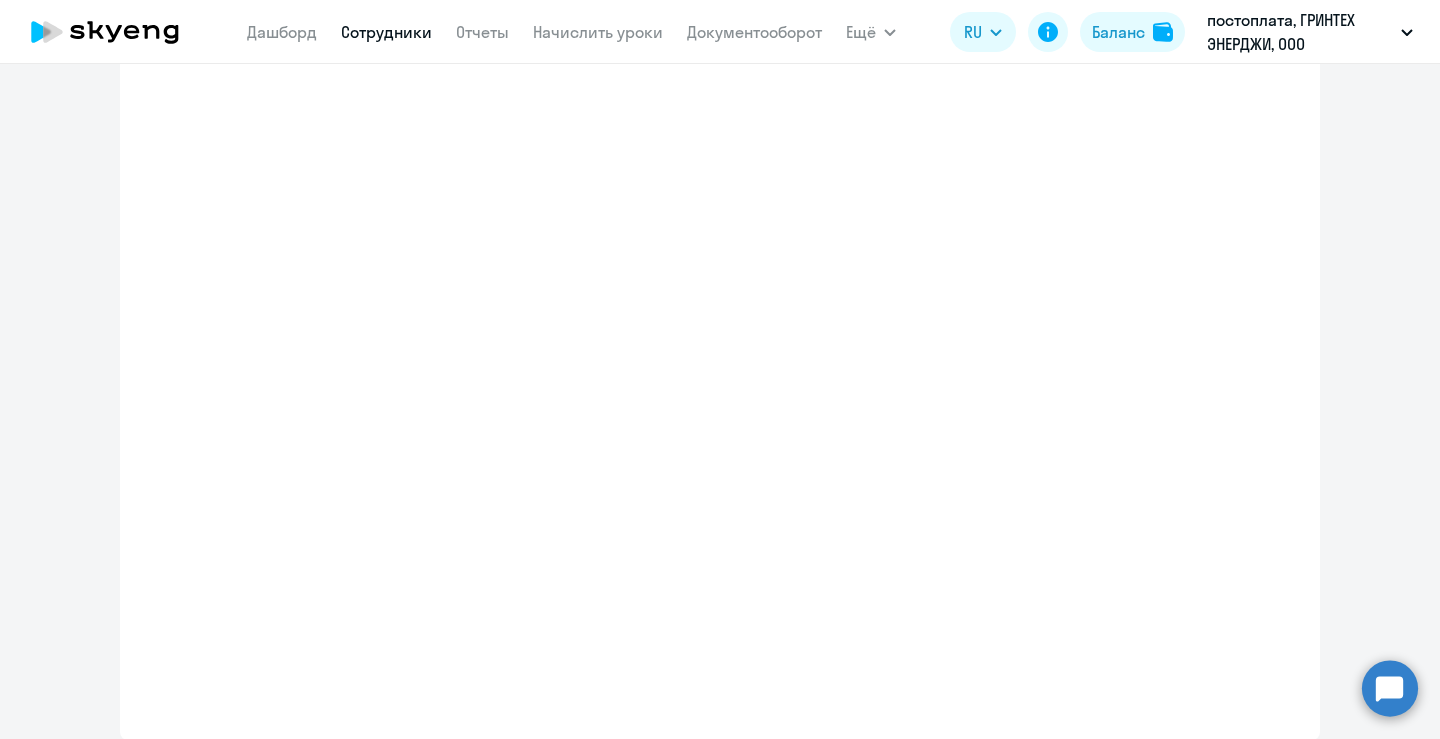 select on "english_adult_not_native_speaker" 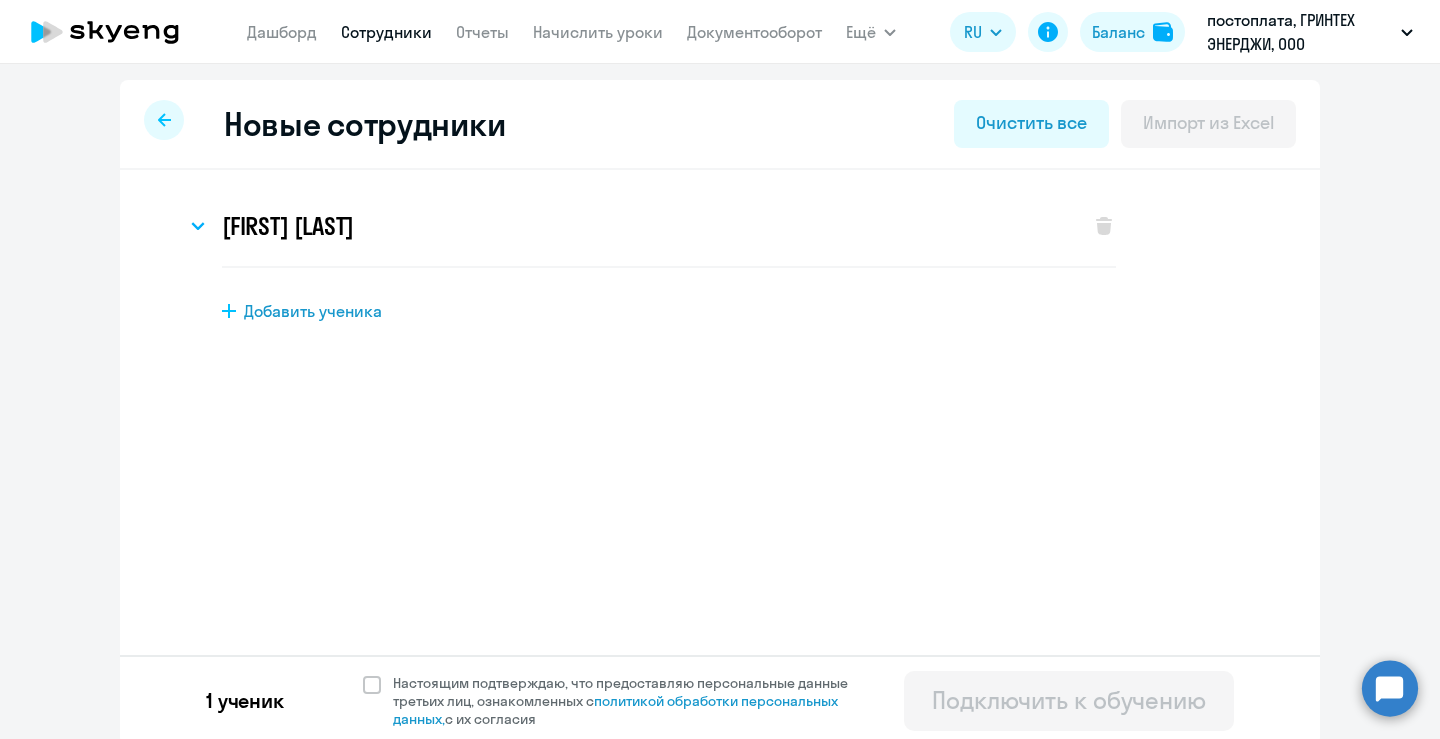 scroll, scrollTop: 6, scrollLeft: 0, axis: vertical 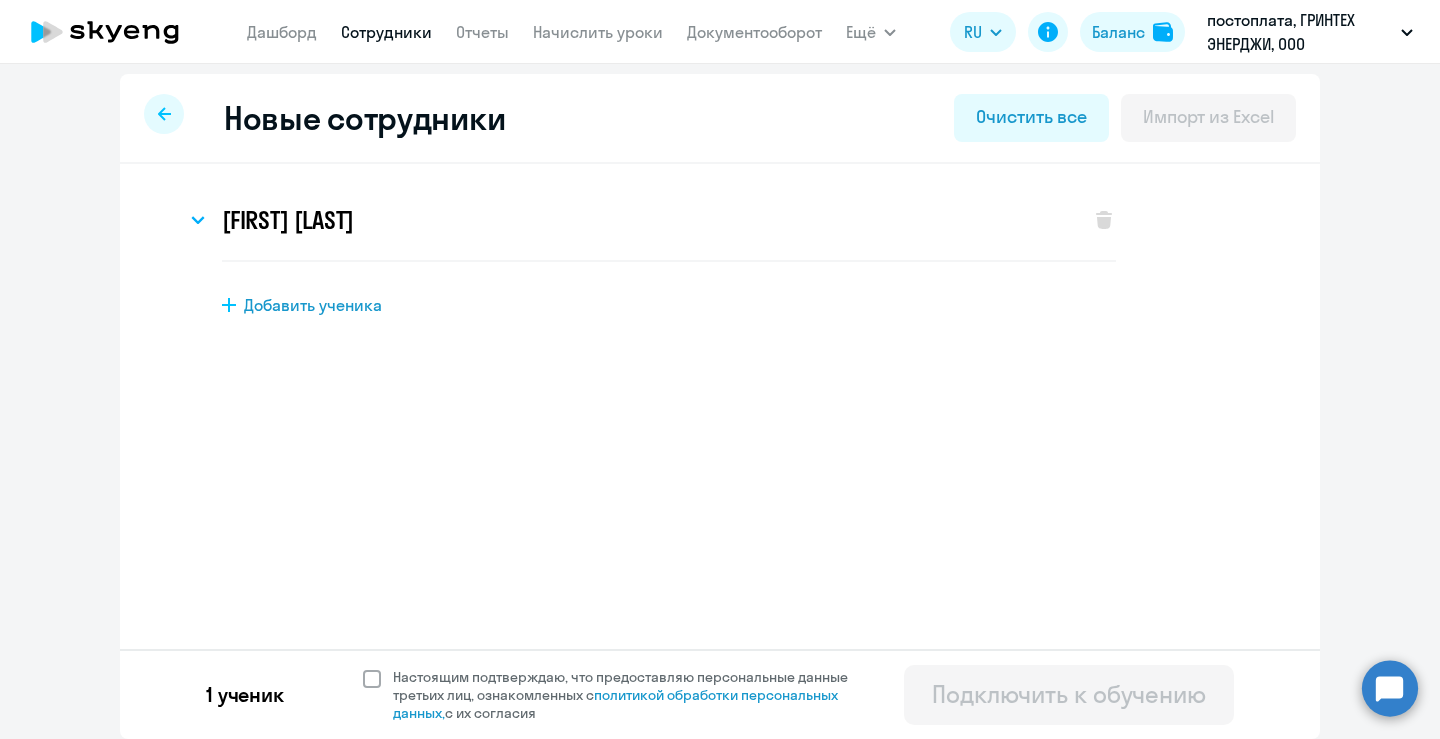 click 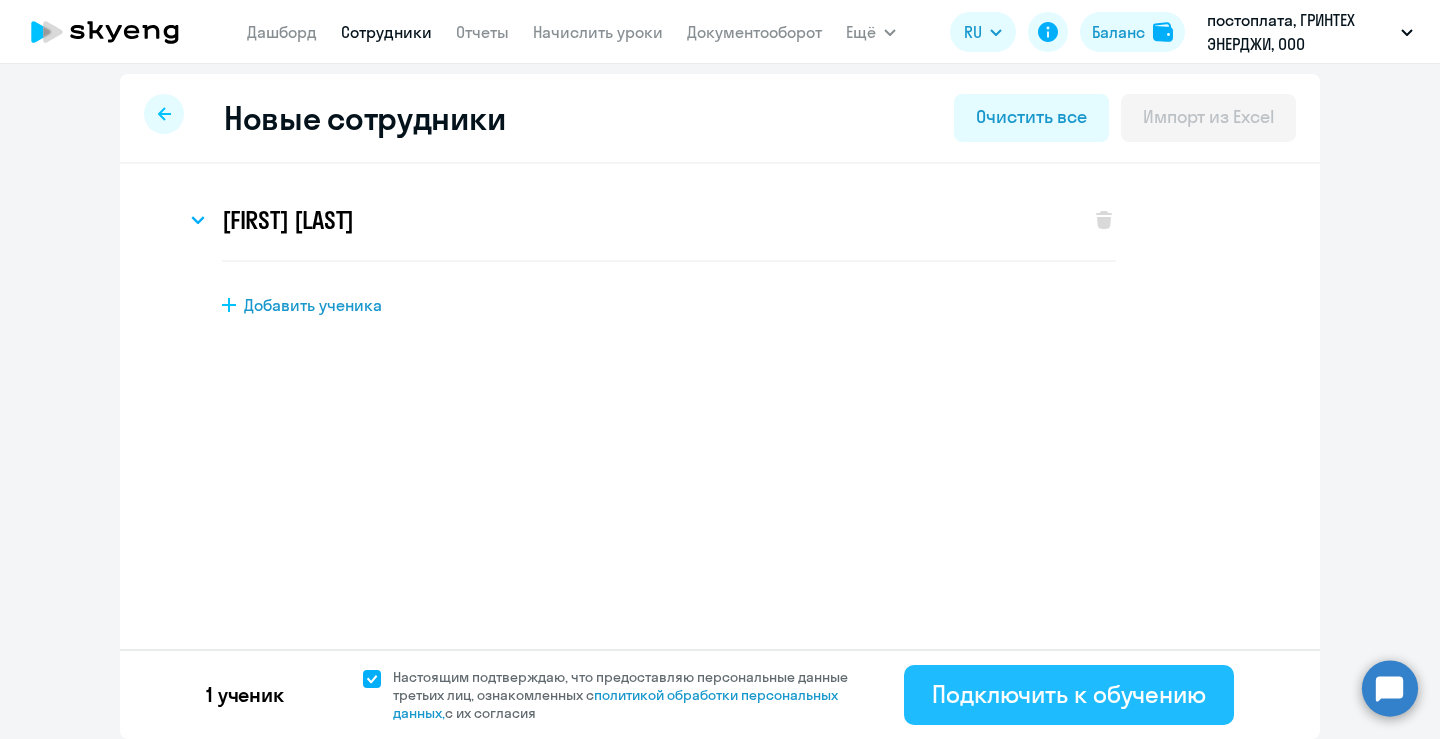 click on "Подключить к обучению" 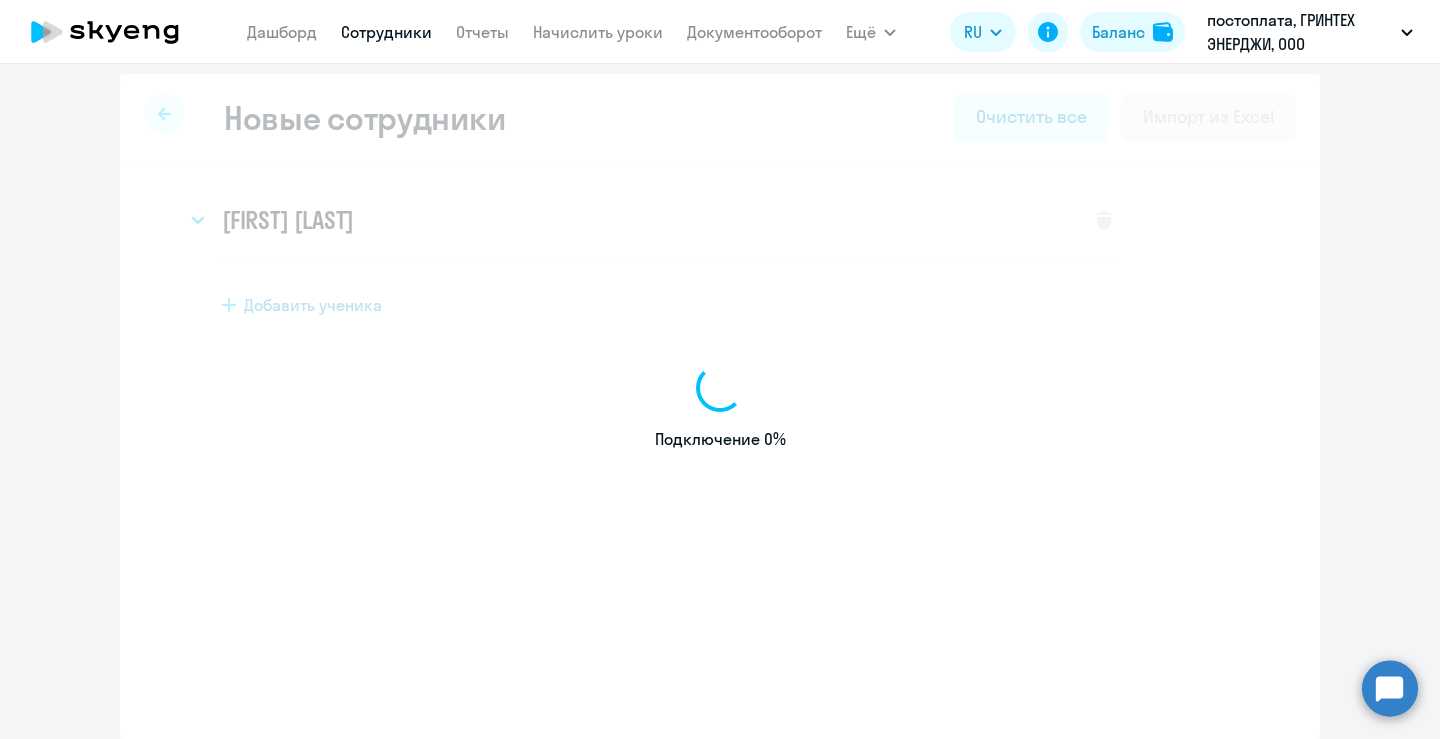 select on "english_adult_not_native_speaker" 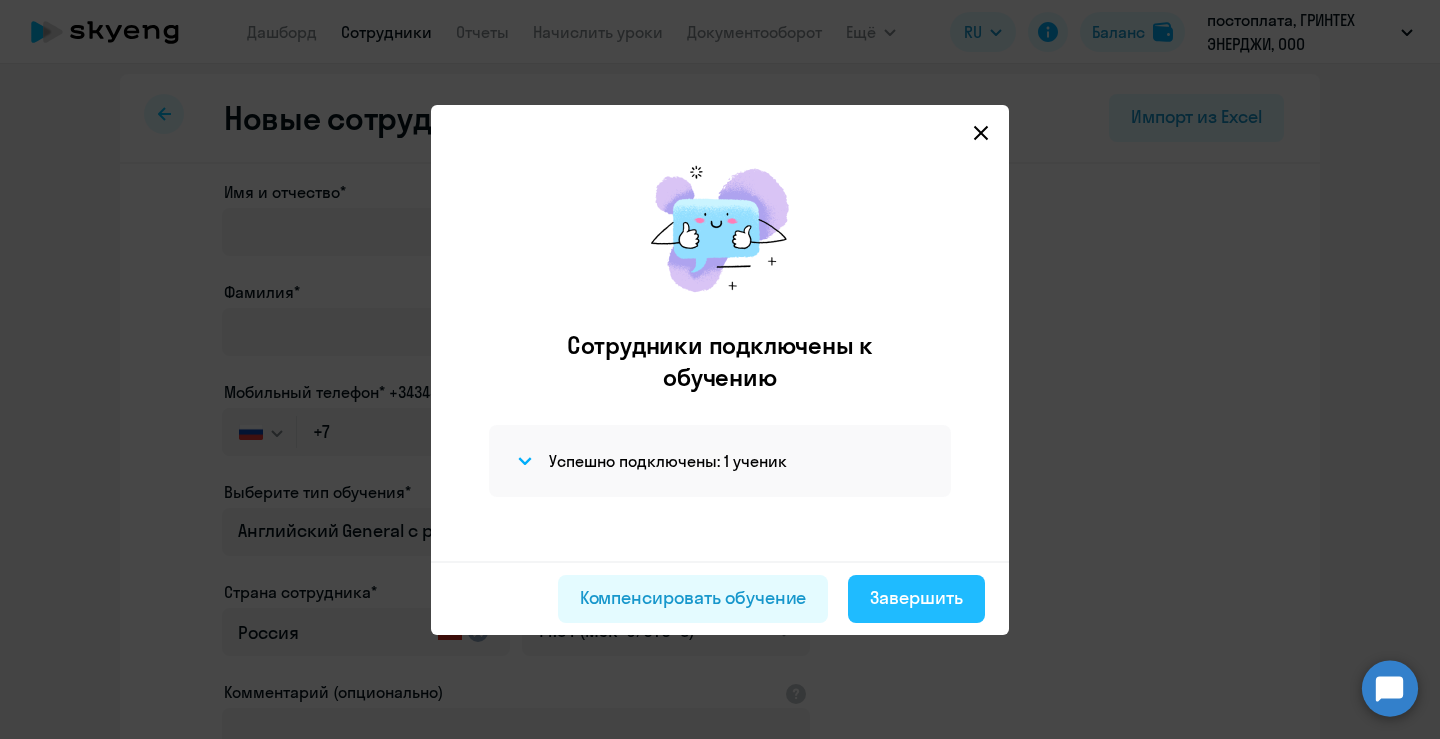 click on "Завершить" at bounding box center (916, 598) 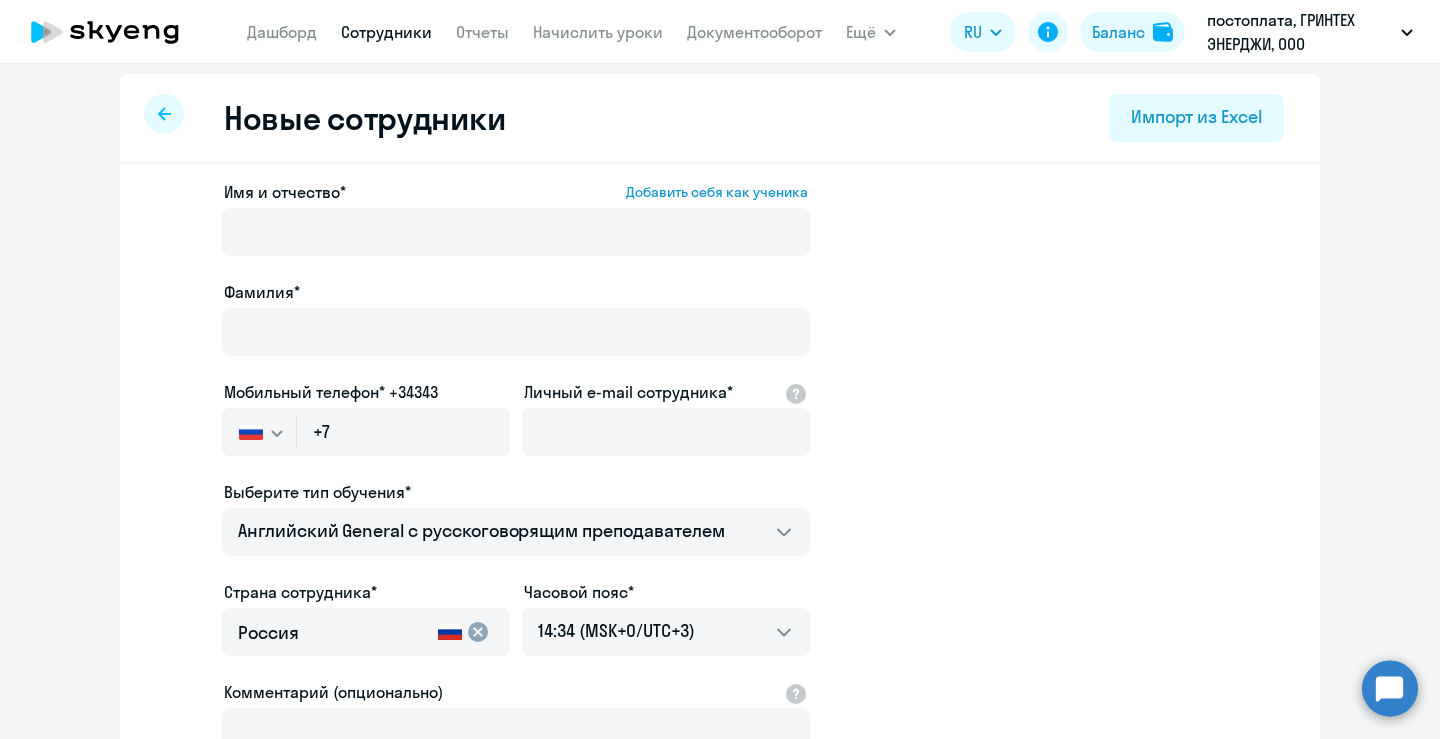 scroll, scrollTop: 0, scrollLeft: 0, axis: both 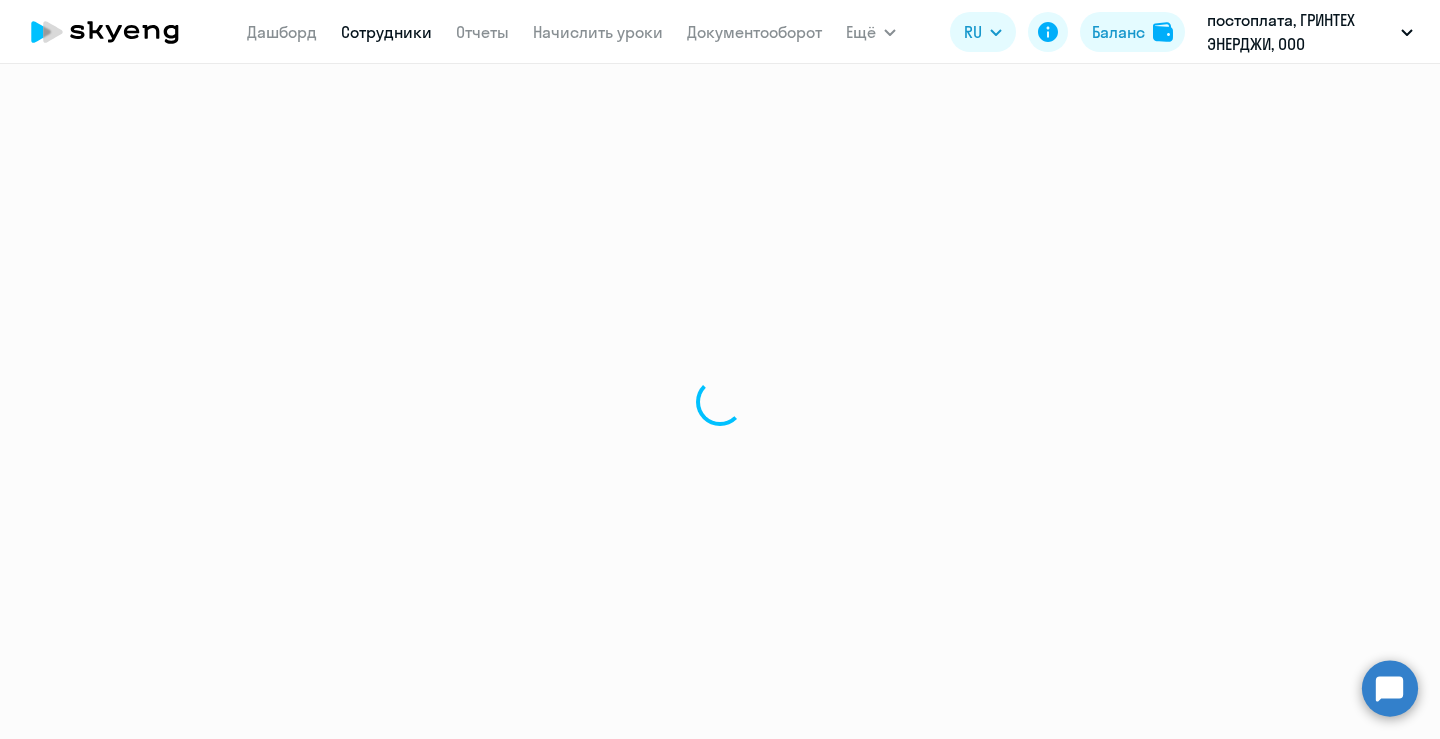 select on "30" 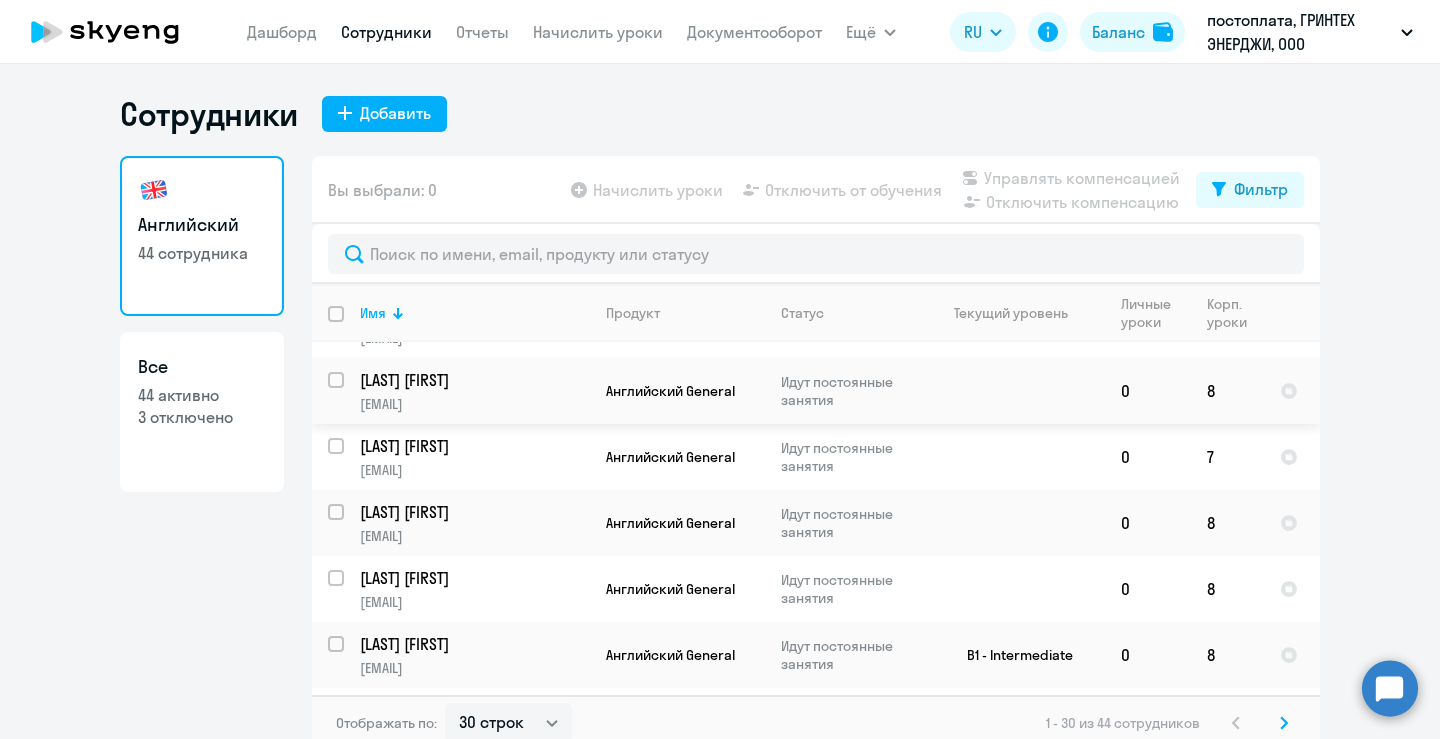 scroll, scrollTop: 1612, scrollLeft: 0, axis: vertical 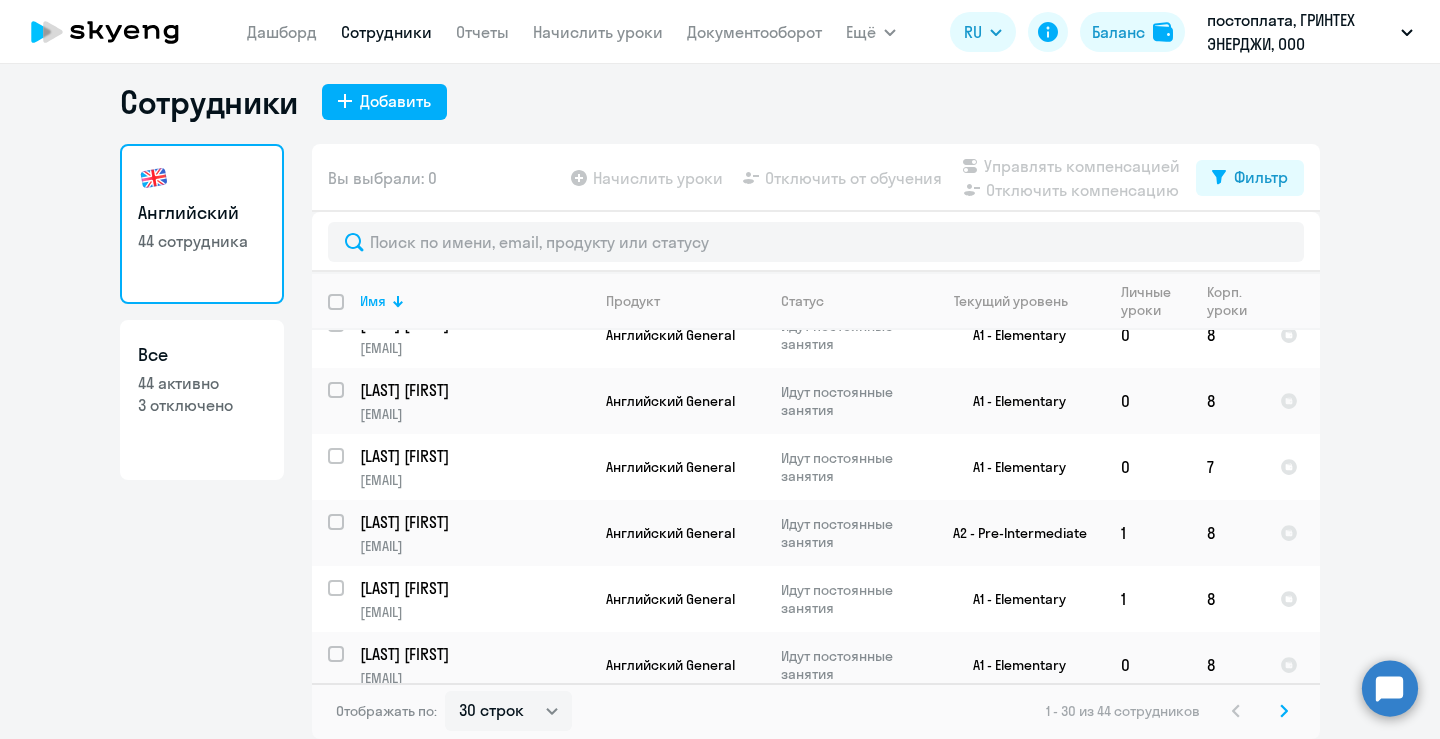 click 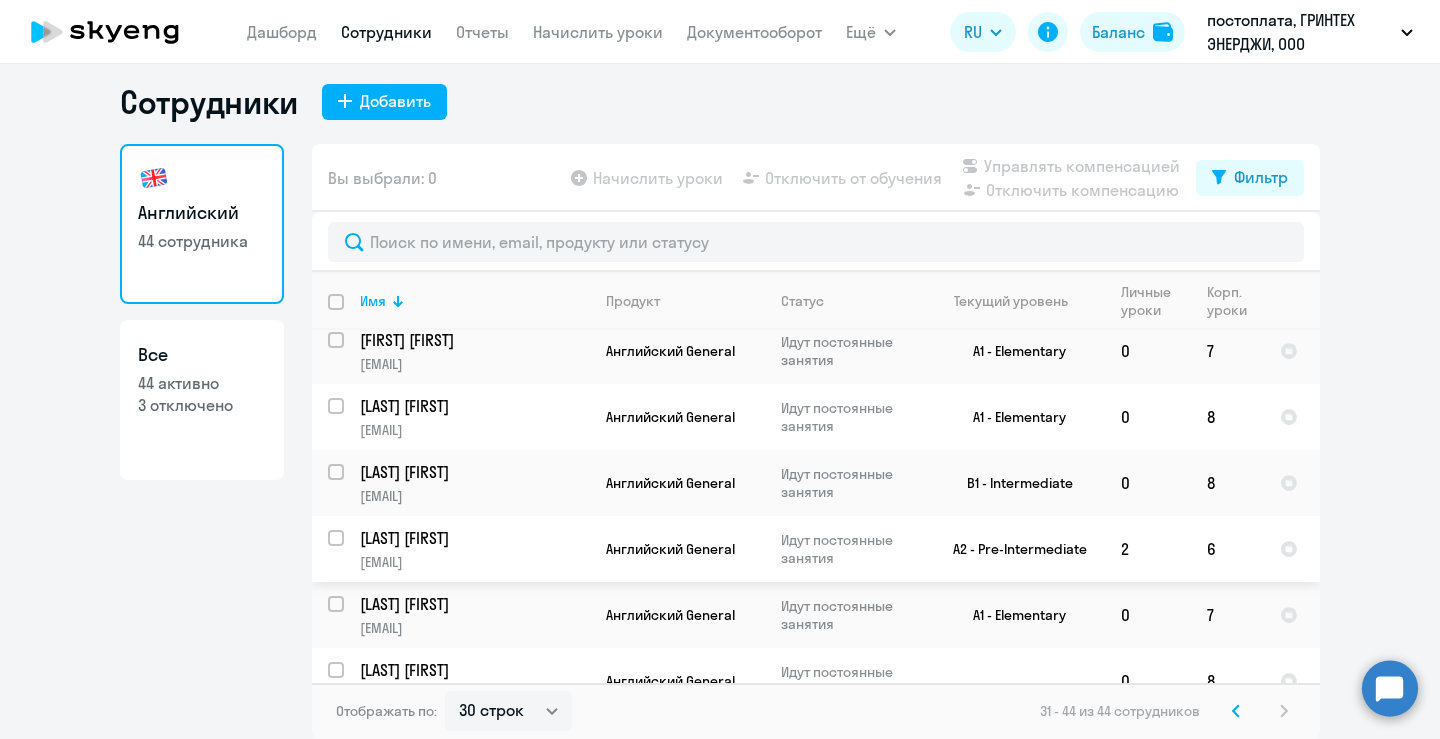 scroll, scrollTop: 564, scrollLeft: 0, axis: vertical 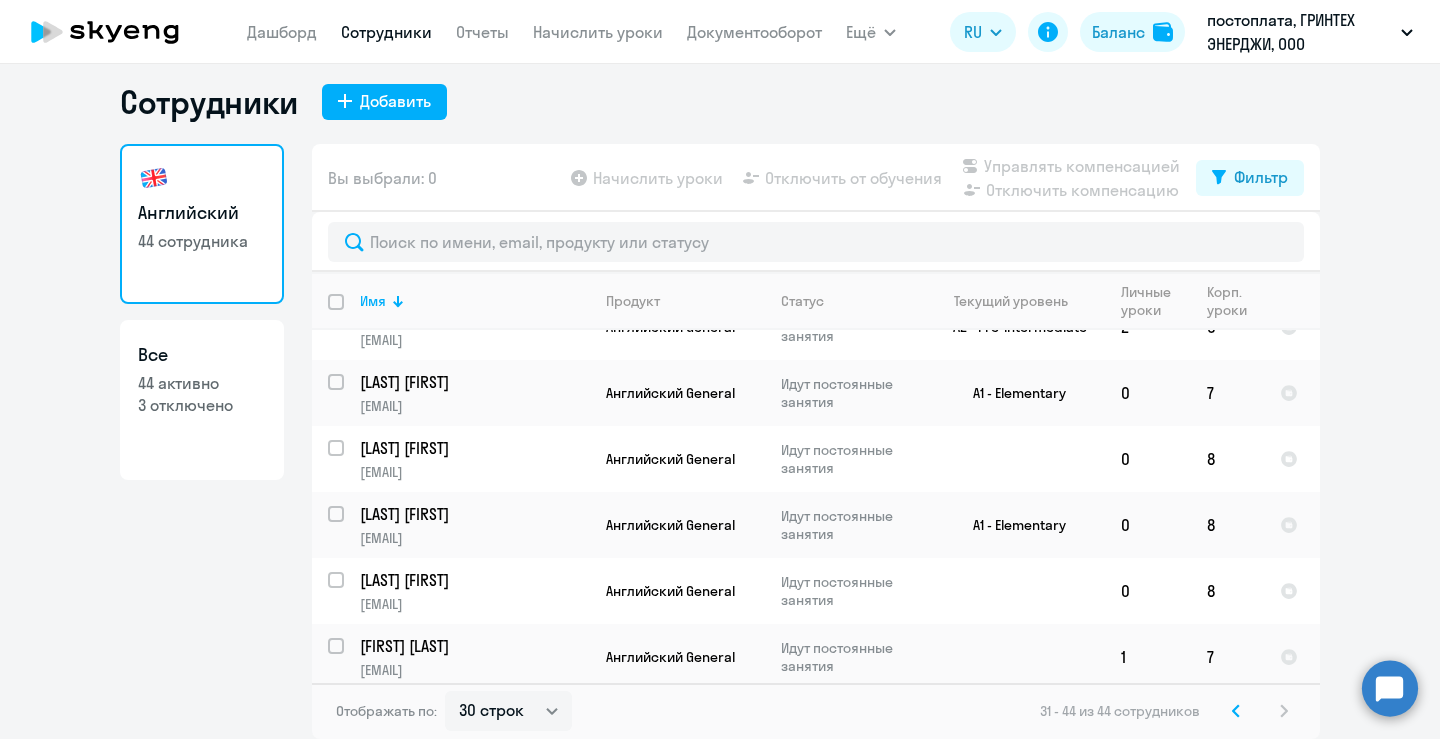 click 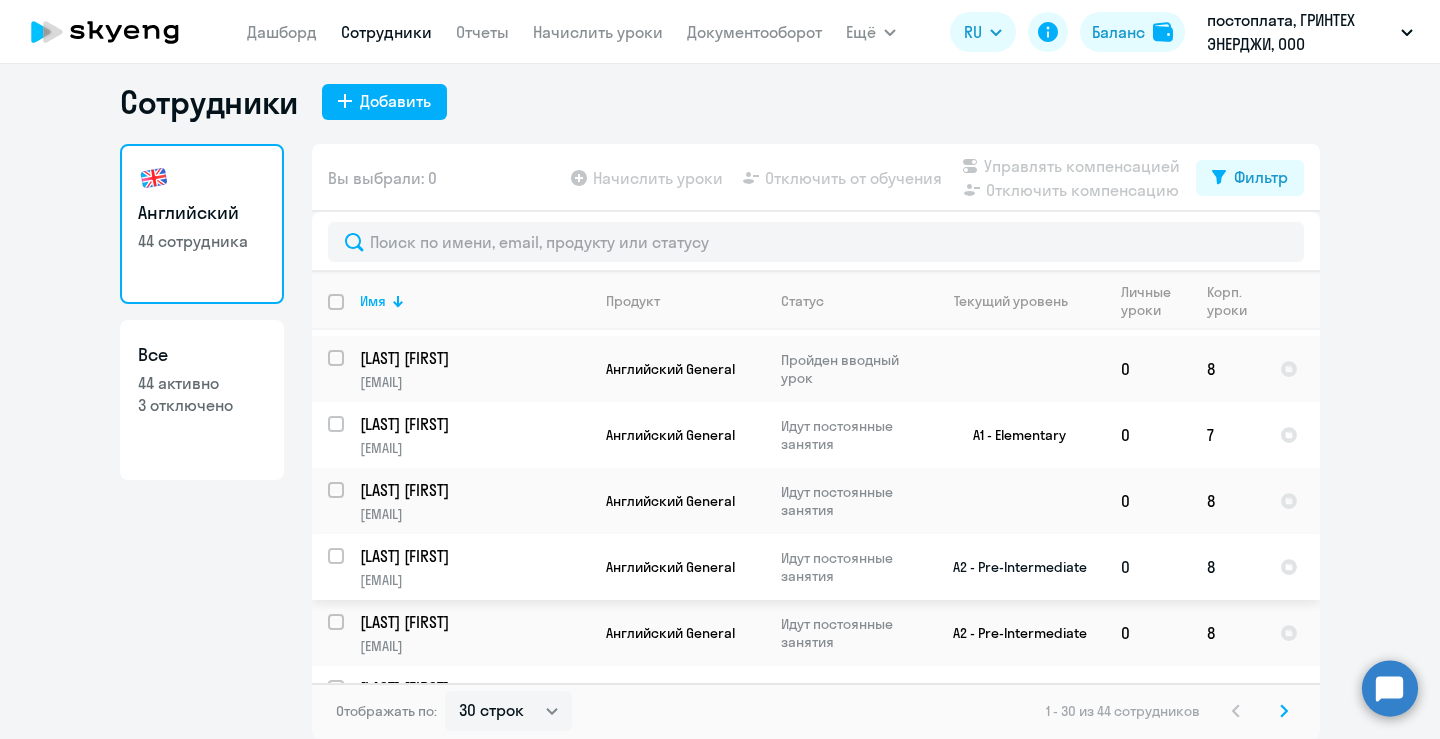 scroll, scrollTop: 0, scrollLeft: 0, axis: both 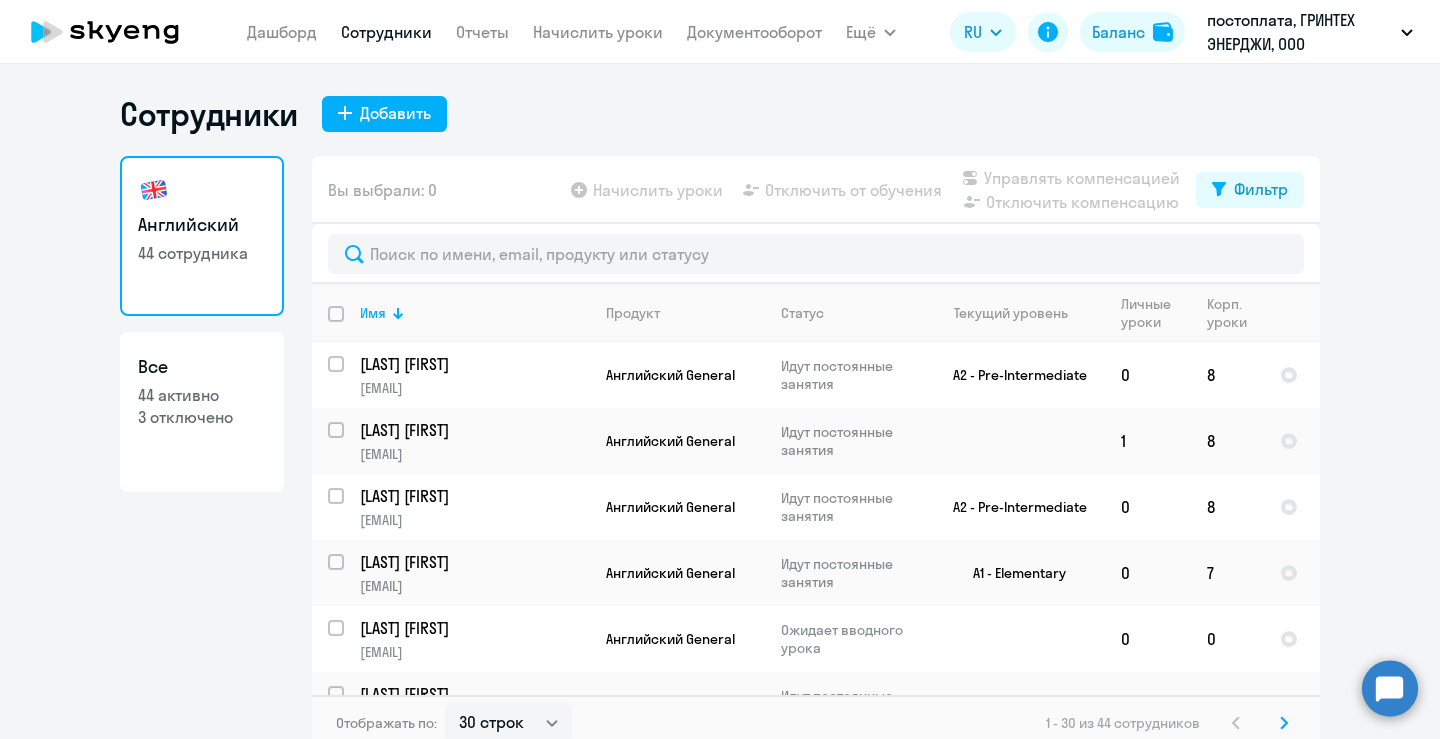 click on "3 отключено" 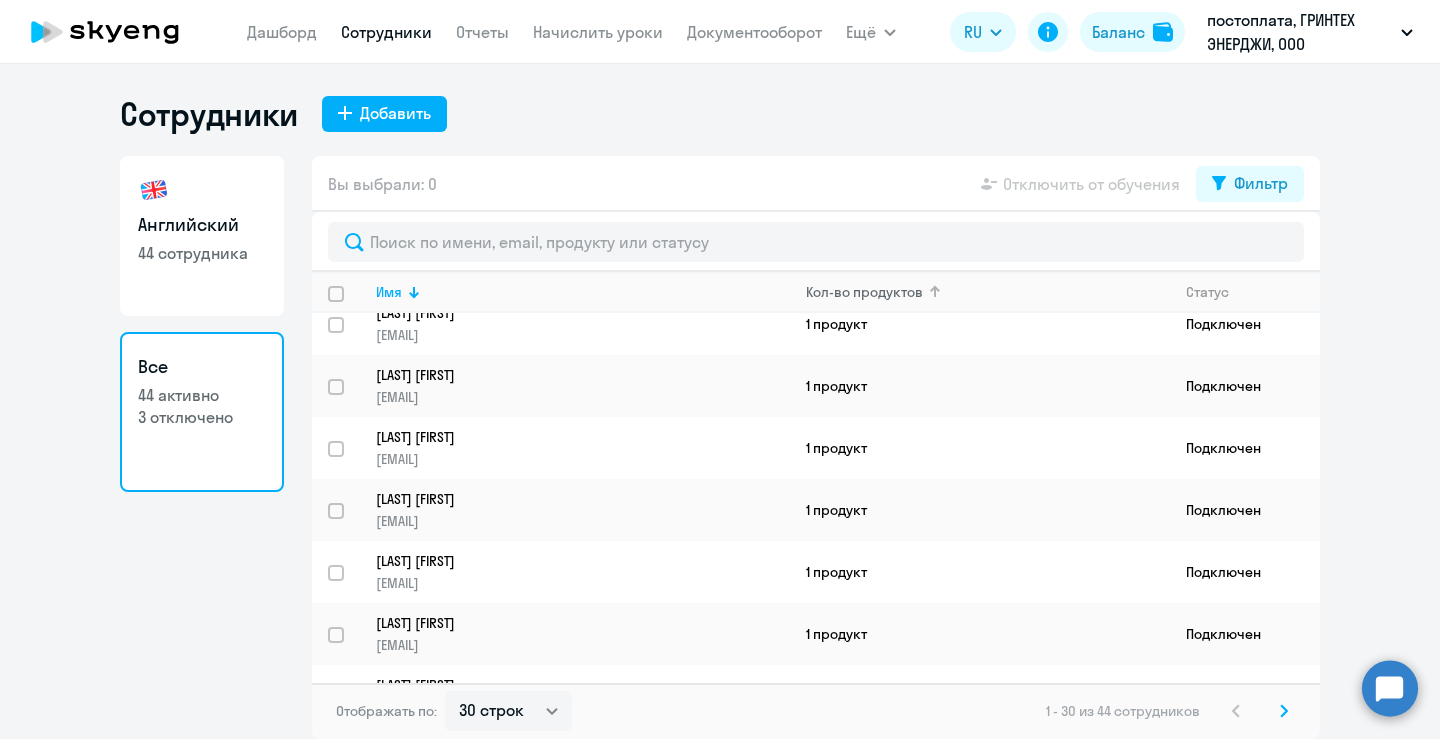 scroll, scrollTop: 711, scrollLeft: 0, axis: vertical 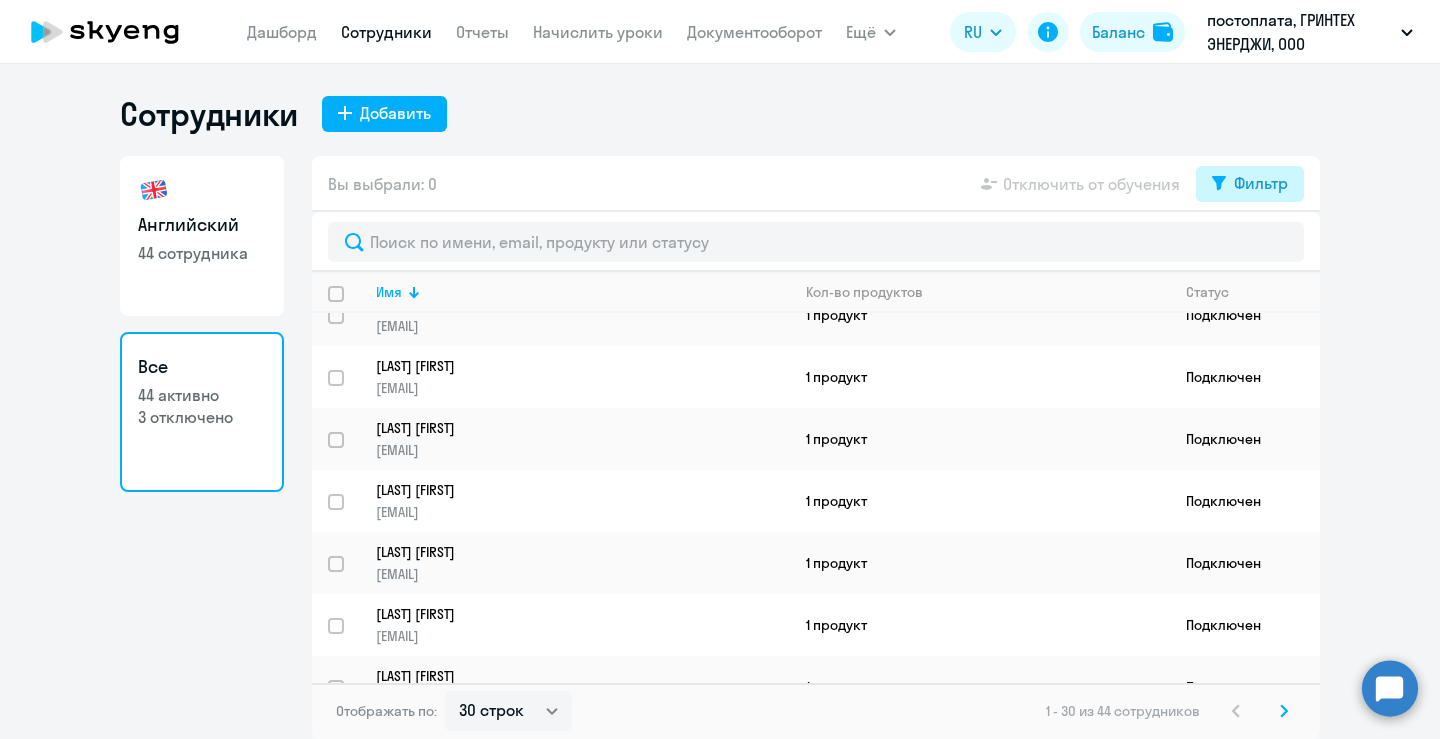 click on "Фильтр" 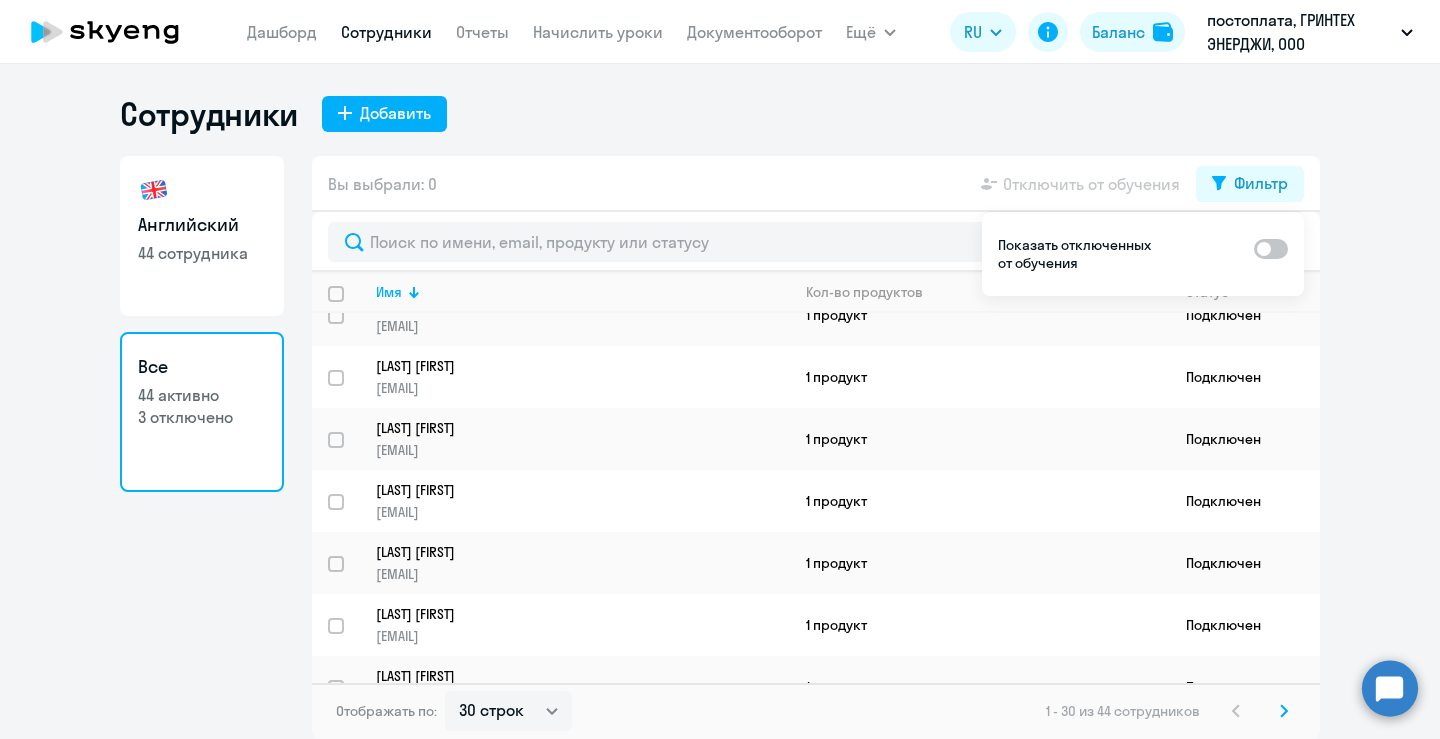 click at bounding box center [1271, 249] 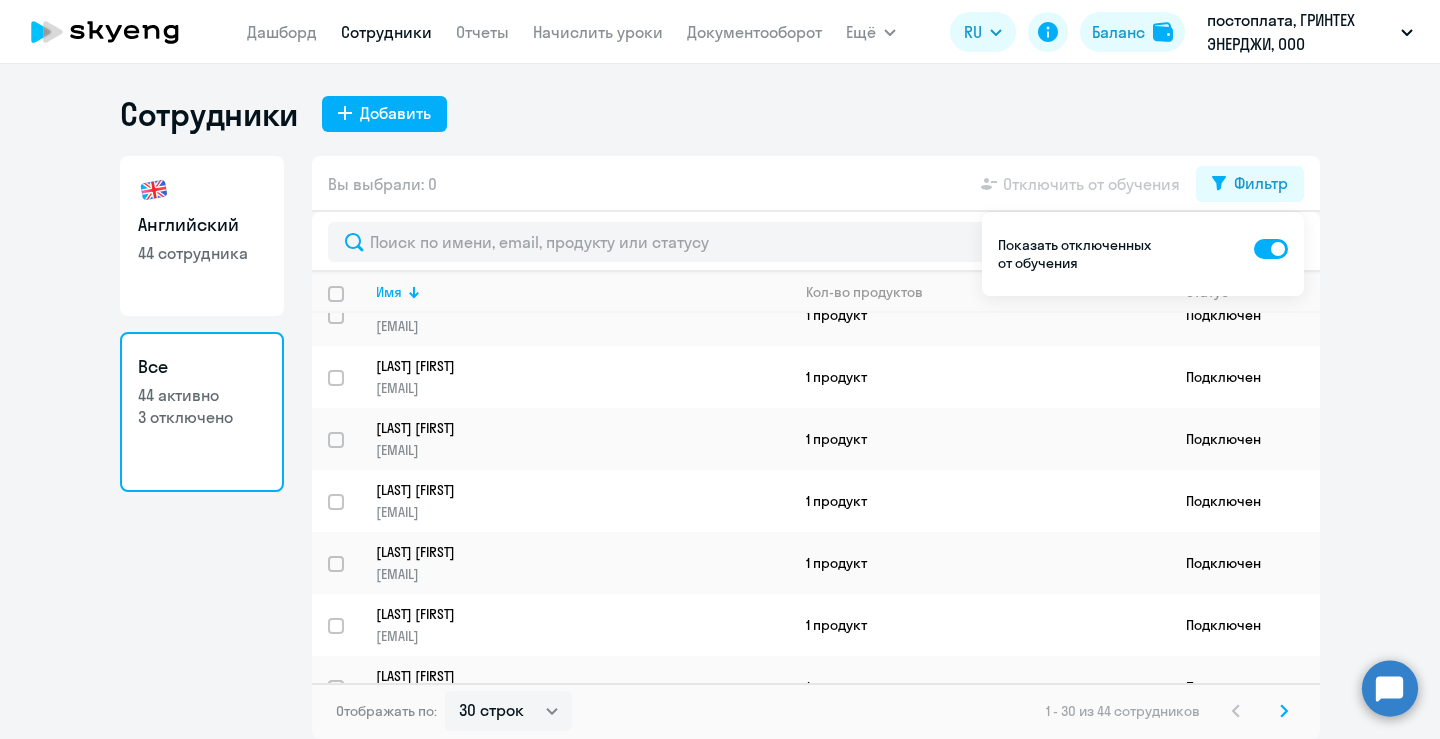 scroll, scrollTop: 0, scrollLeft: 0, axis: both 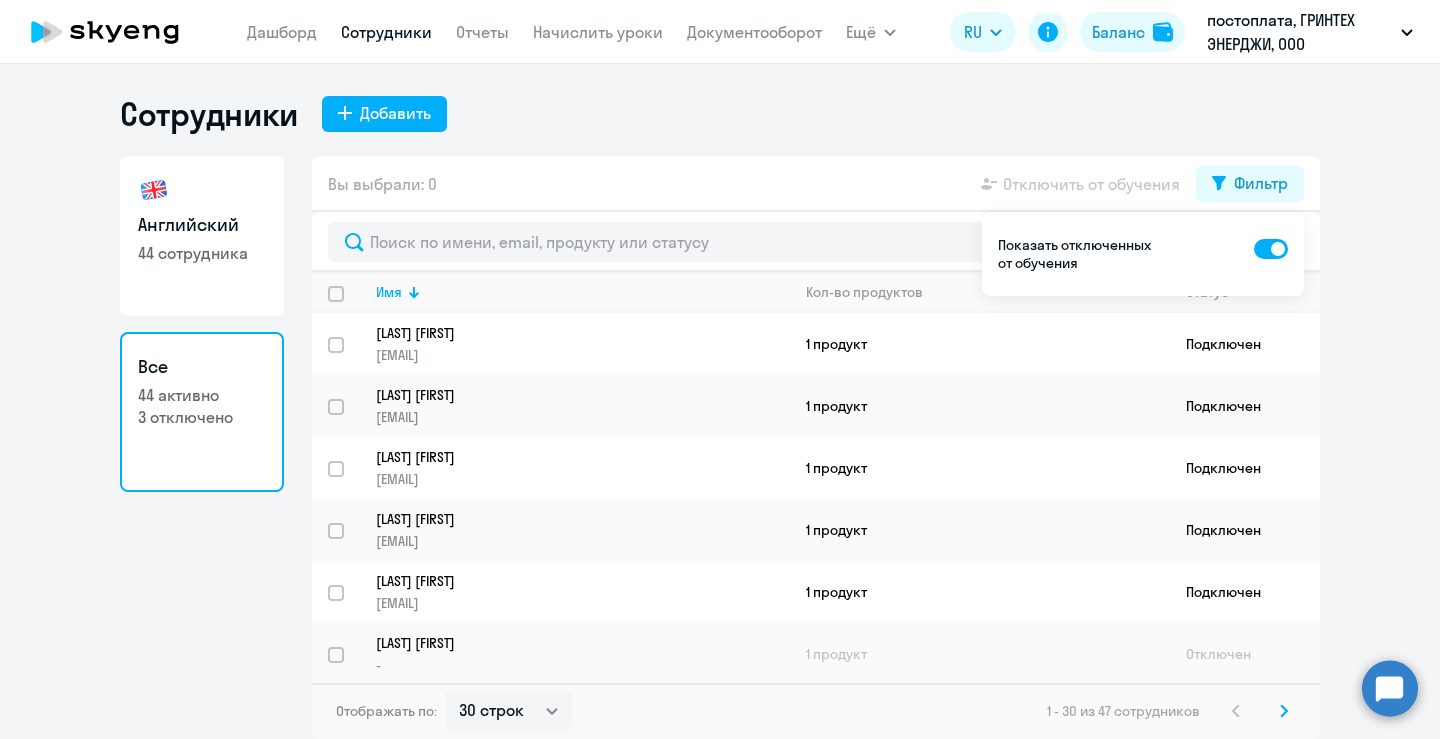 click at bounding box center [1271, 249] 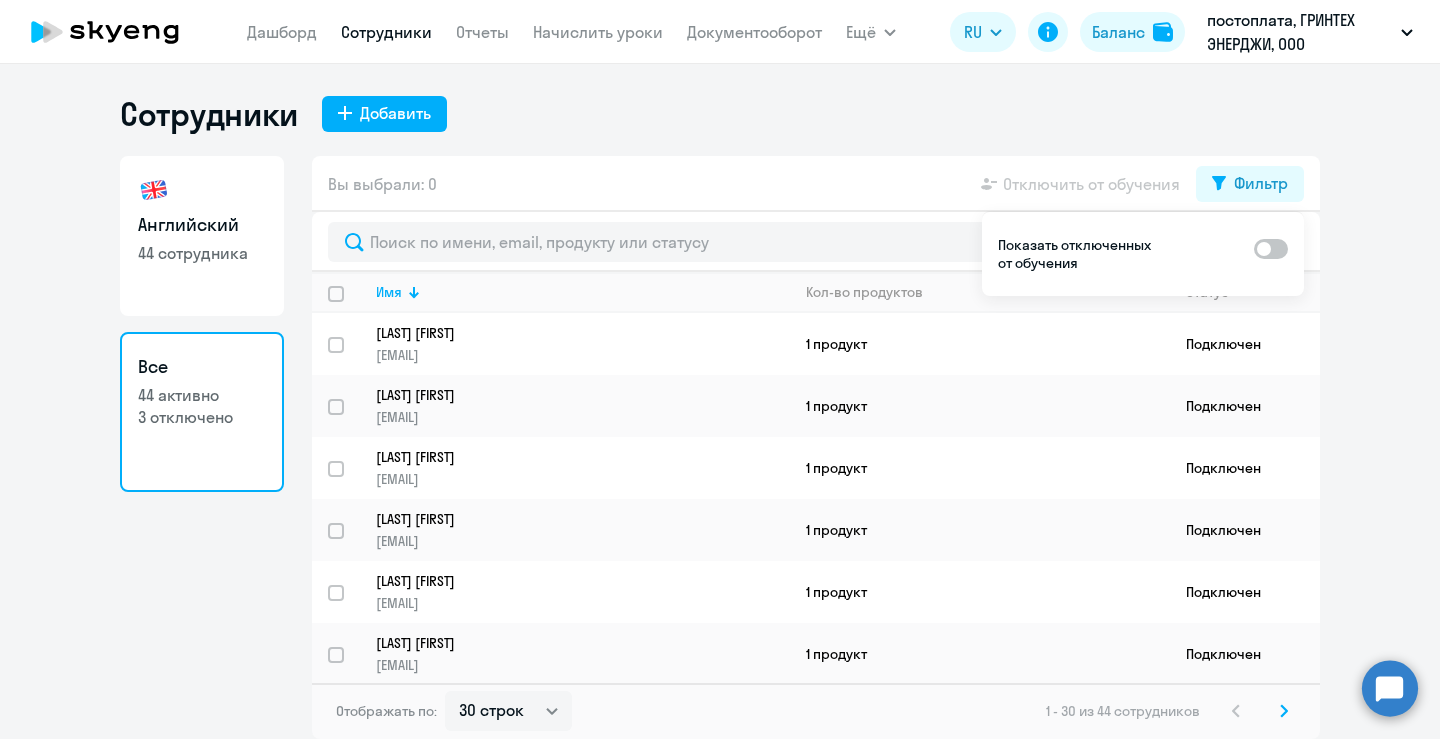 click at bounding box center (1271, 249) 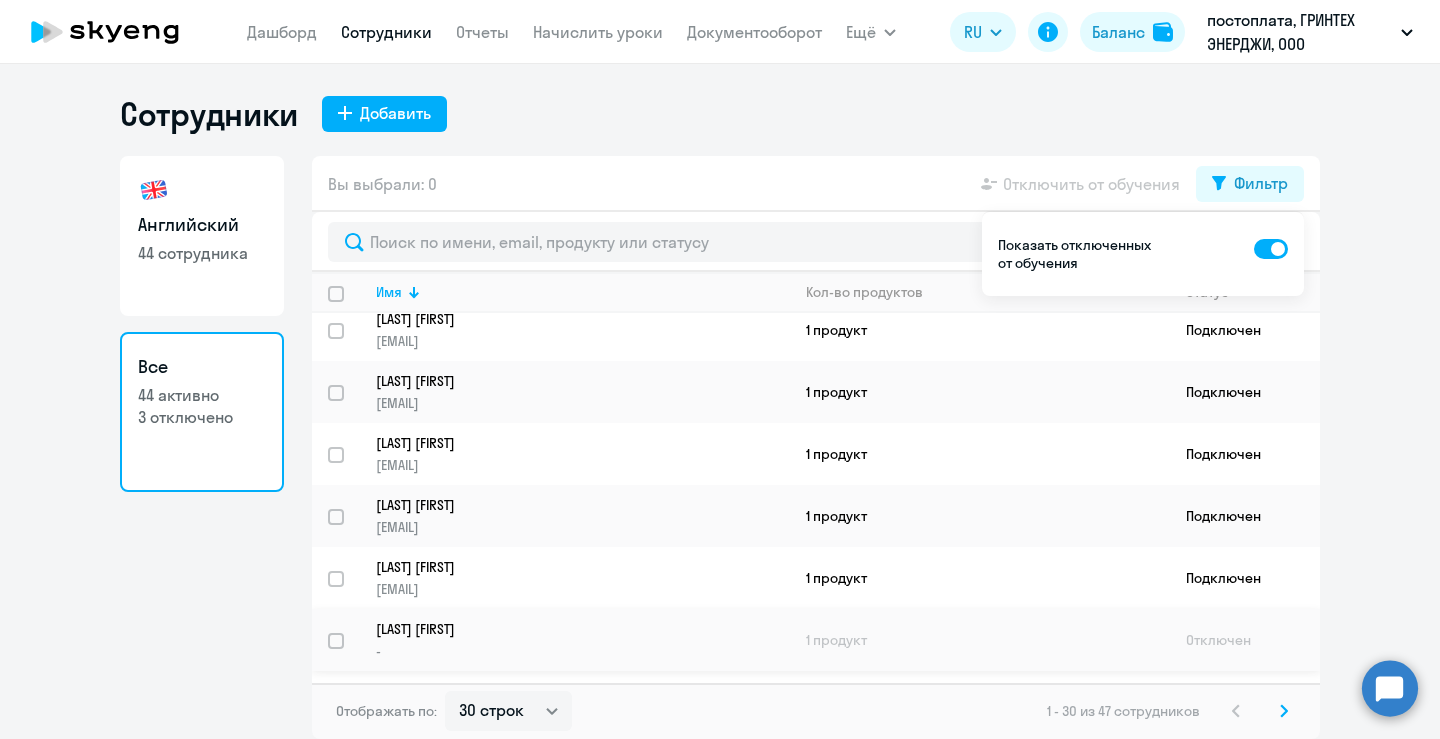 scroll, scrollTop: 0, scrollLeft: 0, axis: both 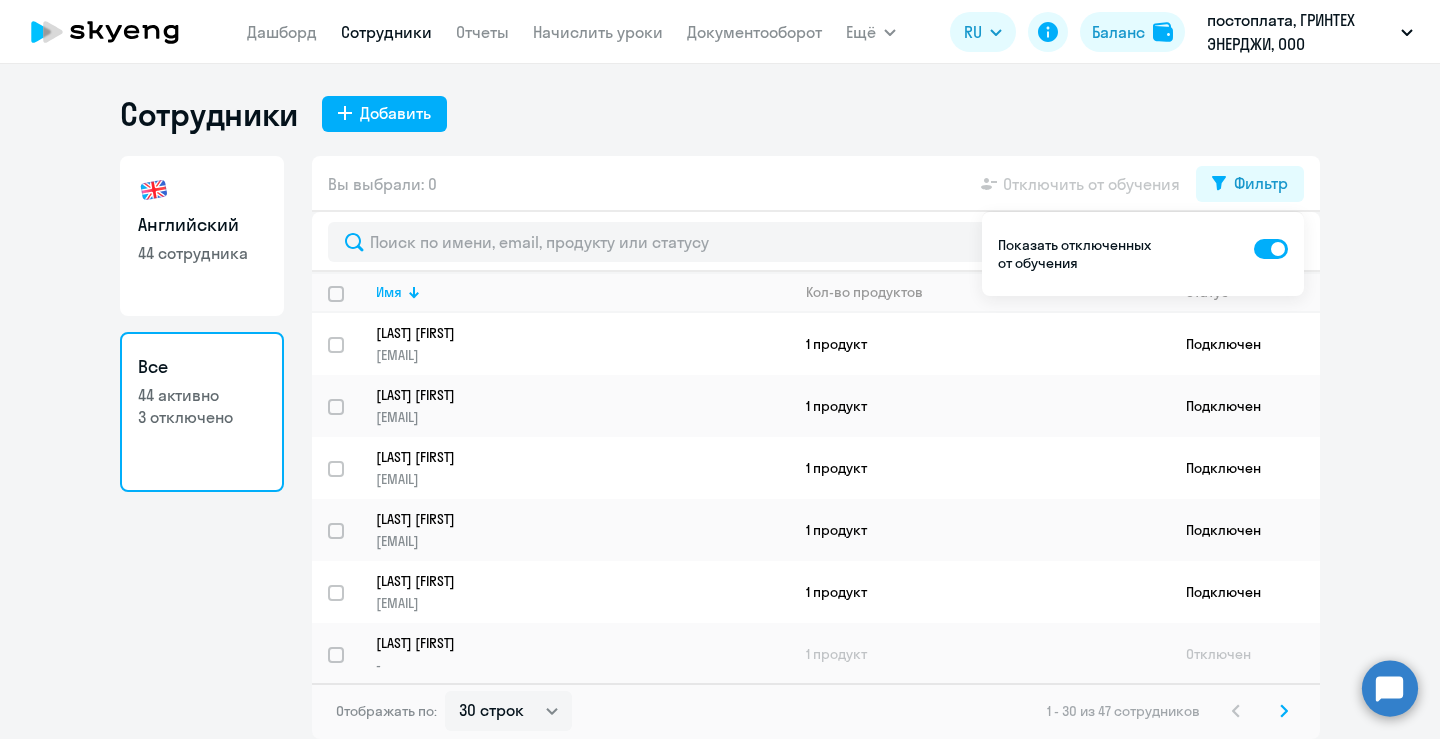 click on "Сотрудники
Добавить   Английский   44 сотрудника  Все  44 активно   3 отключено   Вы выбрали: 0
Отключить от обучения
Фильтр
Имя   Кол-во продуктов   Статус  [LAST] [FIRST] [EMAIL]  1 продукт  Подключен [LAST] [FIRST] [EMAIL]  1 продукт  Подключен [LAST] [FIRST] [EMAIL]  1 продукт  Подключен [LAST] [FIRST] [EMAIL]  1 продукт  Подключен [LAST] [FIRST] -  1 продукт  Отключен [LAST] [FIRST] [EMAIL]  1 продукт  Подключен [LAST] [FIRST] [EMAIL]  1 продукт  Подключен [LAST] [FIRST] -" 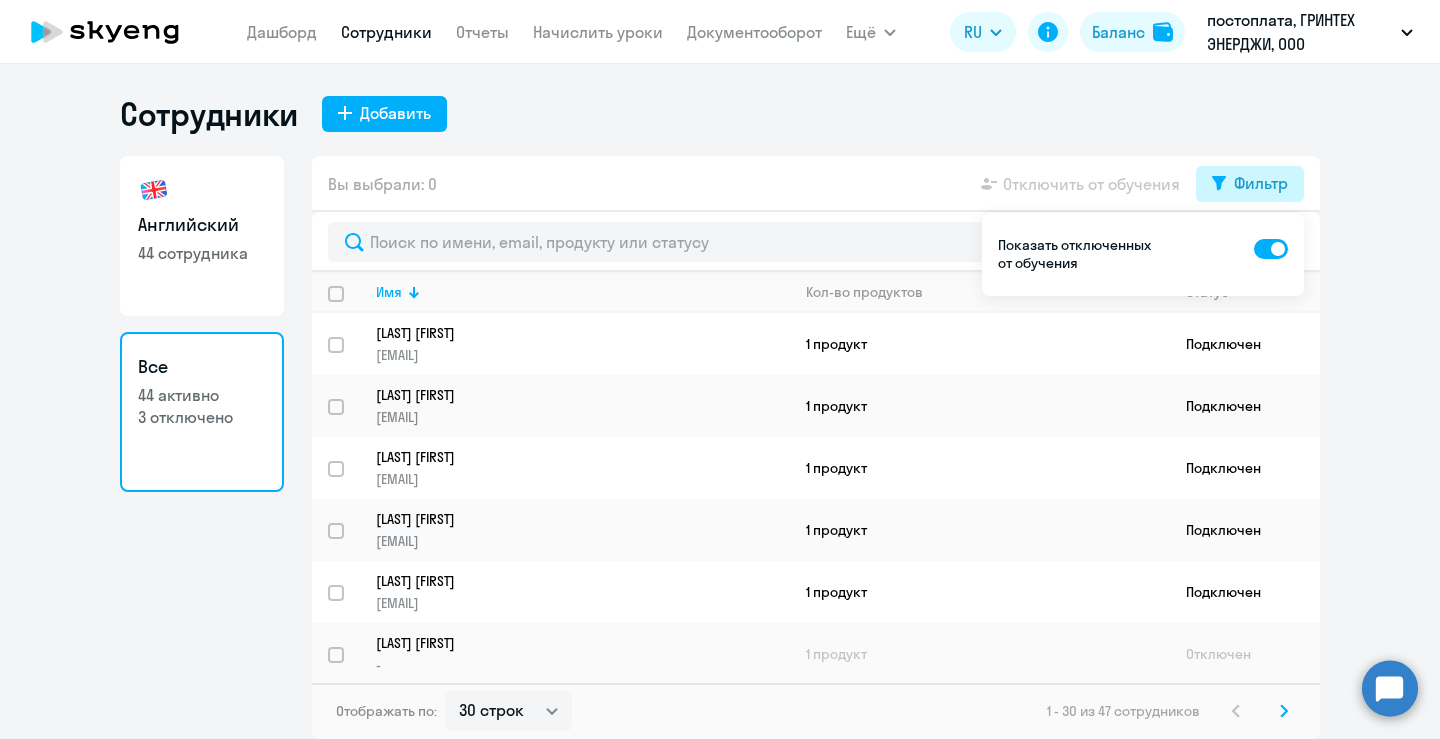 click on "Фильтр" 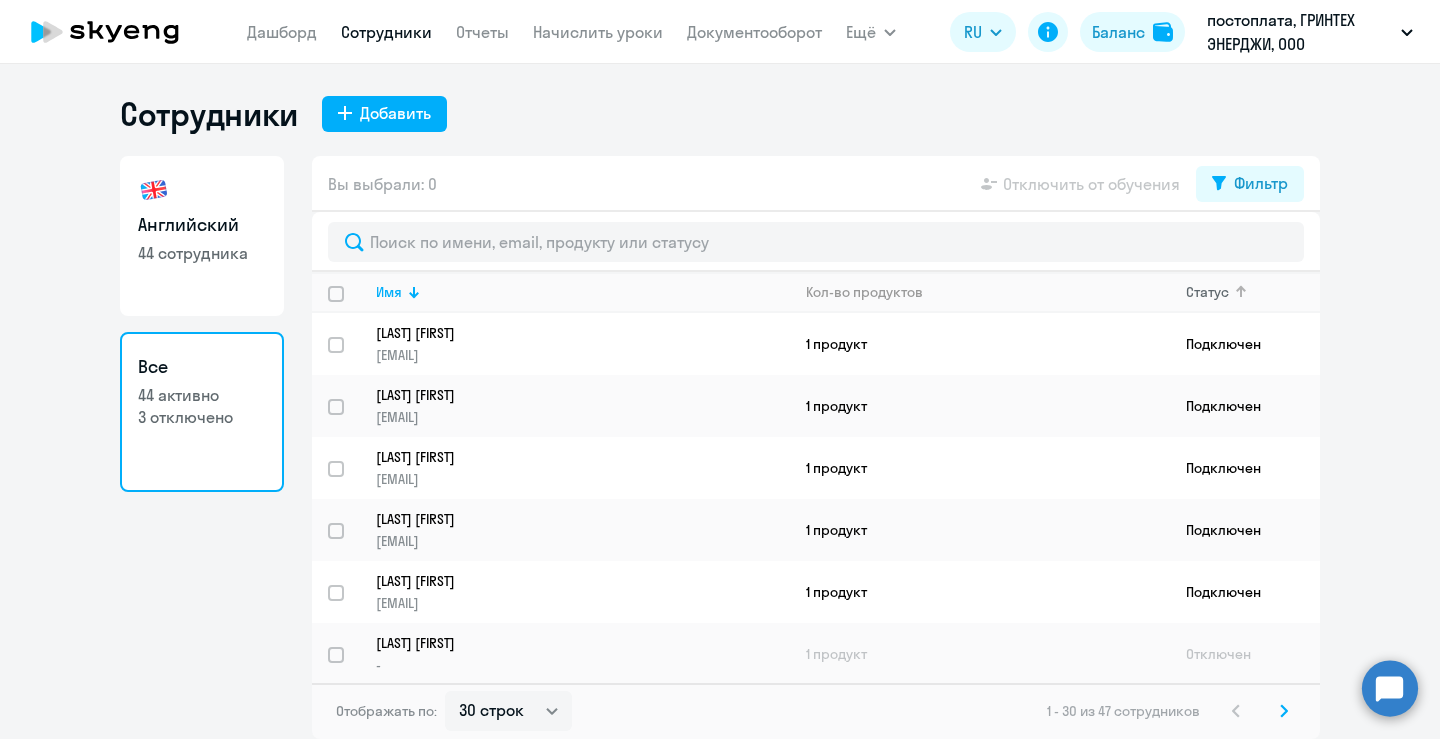 click on "Статус" 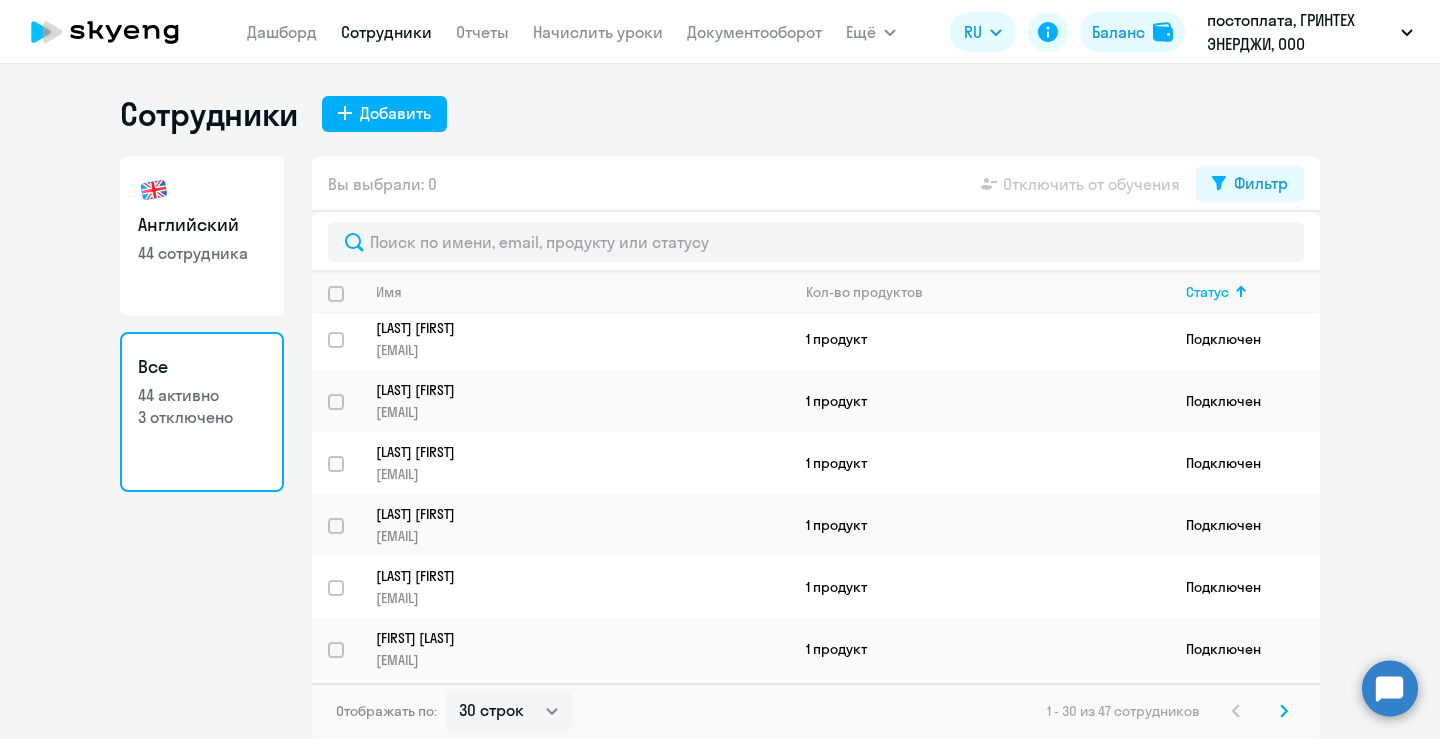 scroll, scrollTop: 0, scrollLeft: 0, axis: both 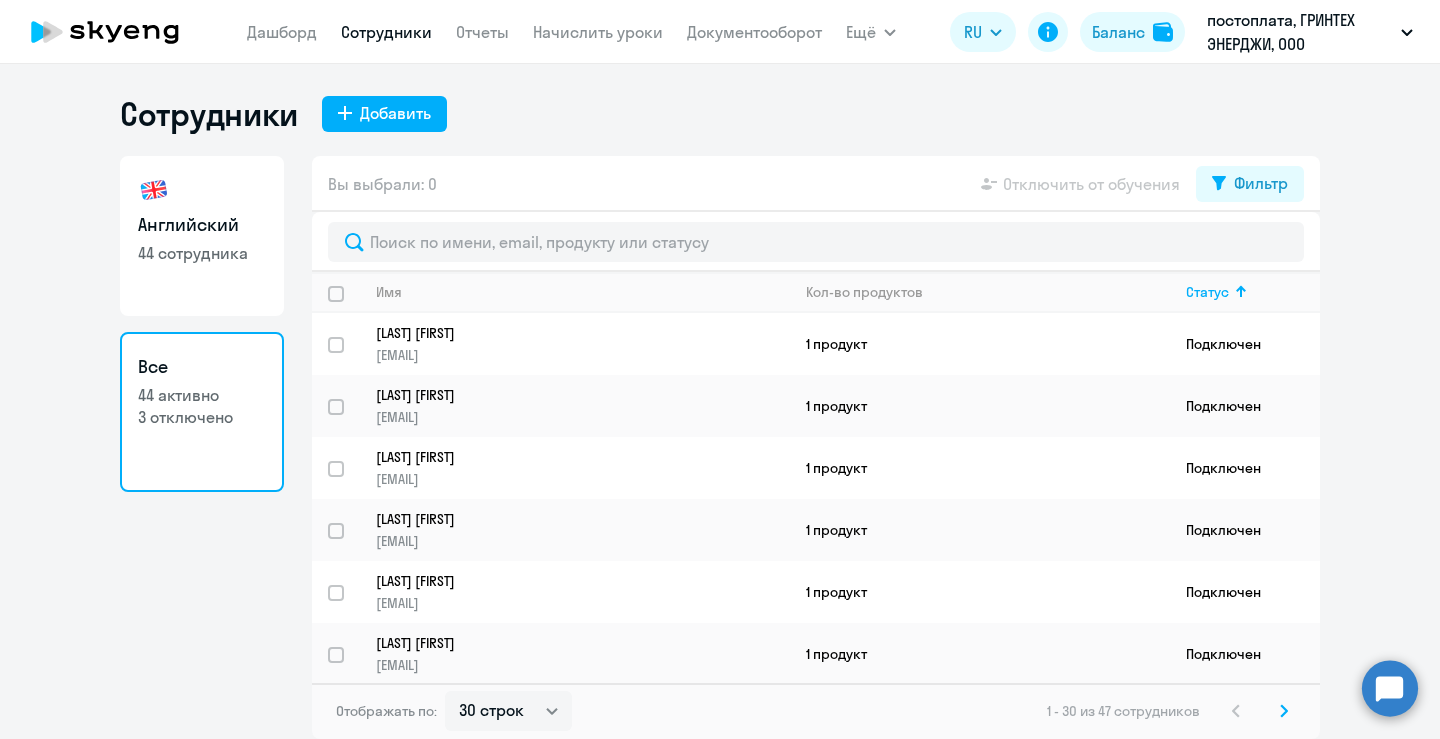 click 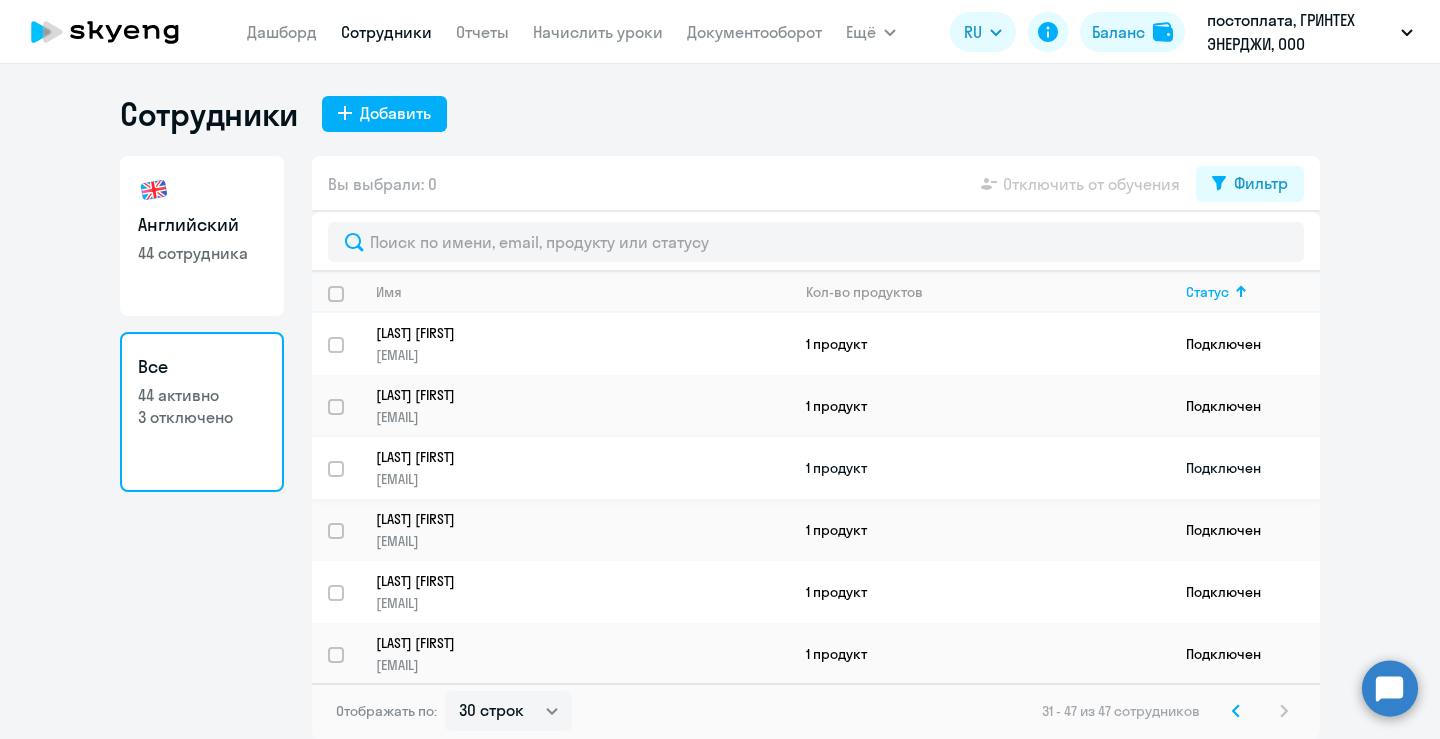 scroll, scrollTop: 666, scrollLeft: 0, axis: vertical 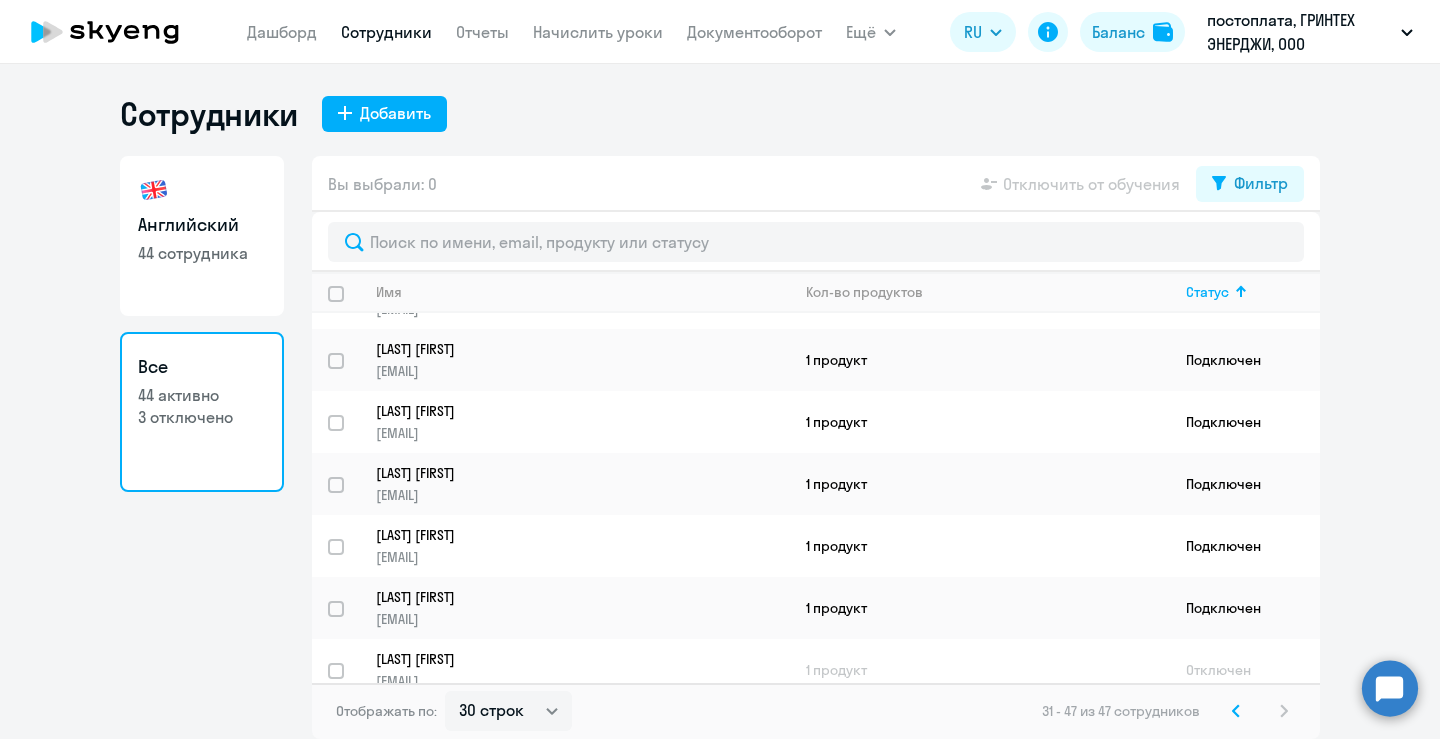 click on "3 отключено" 